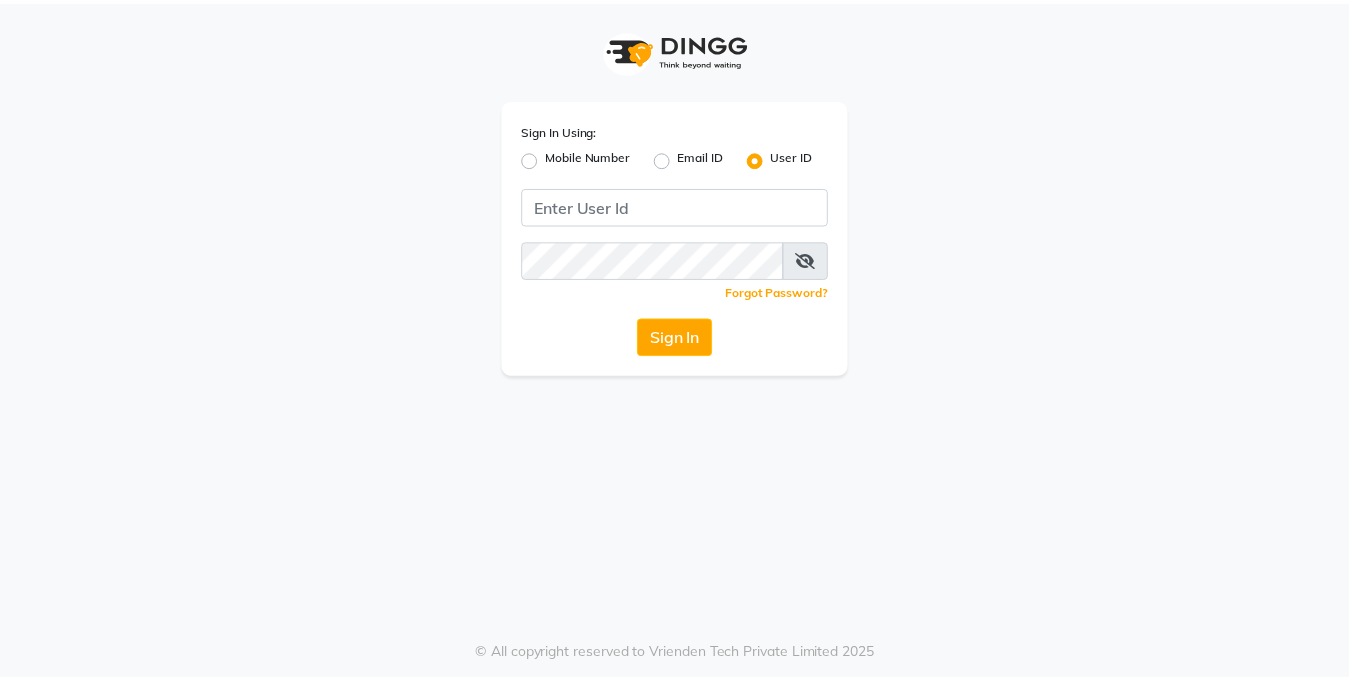 scroll, scrollTop: 0, scrollLeft: 0, axis: both 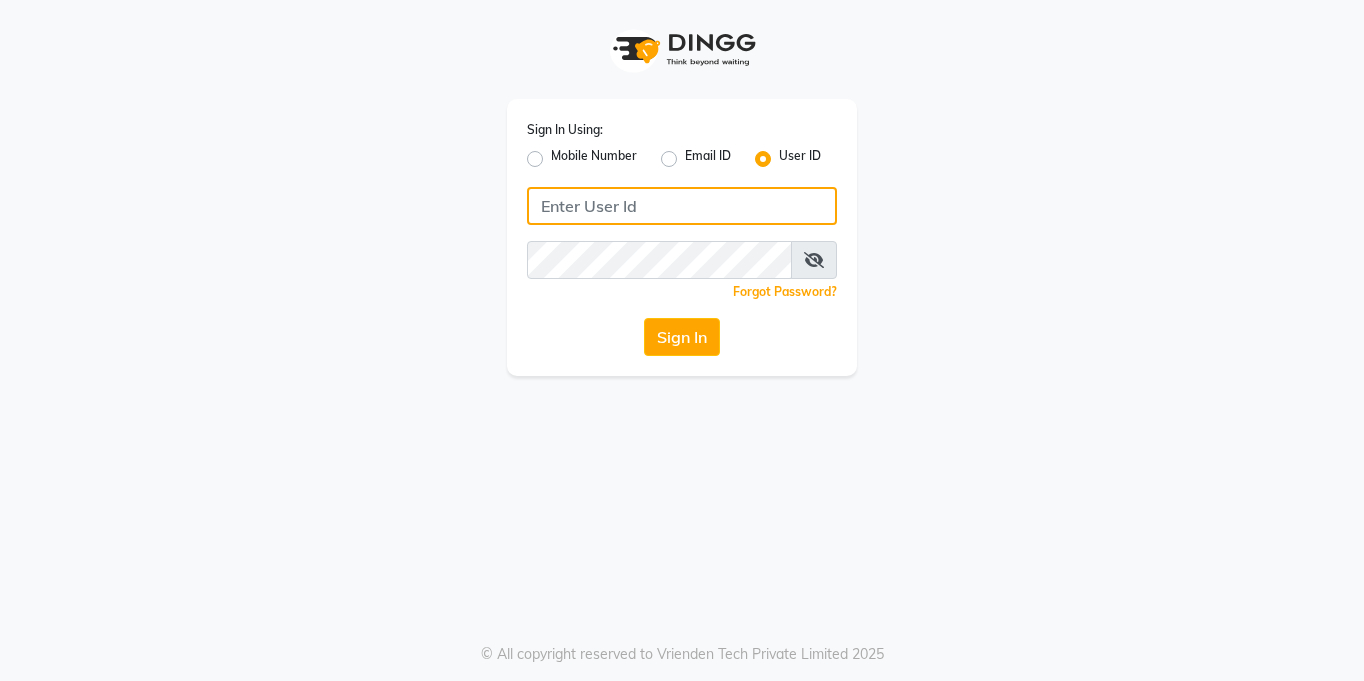click 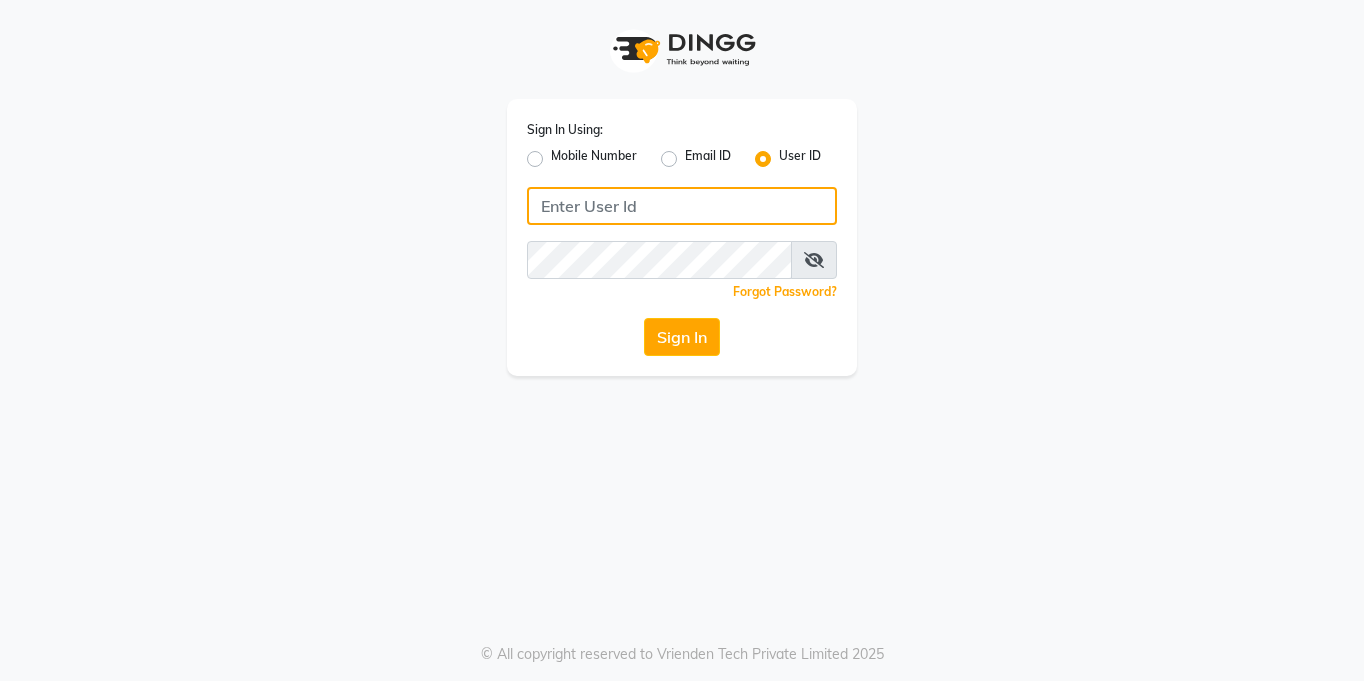 paste on "ethinix" 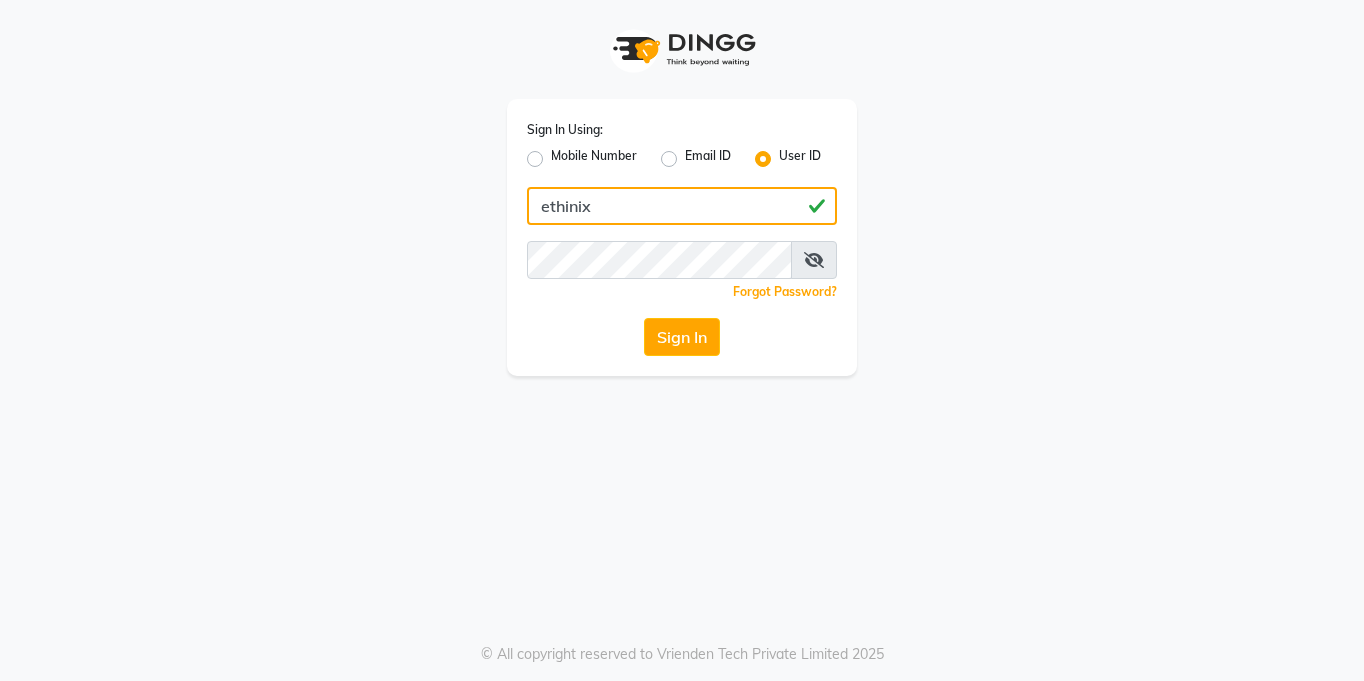 type on "ethinix" 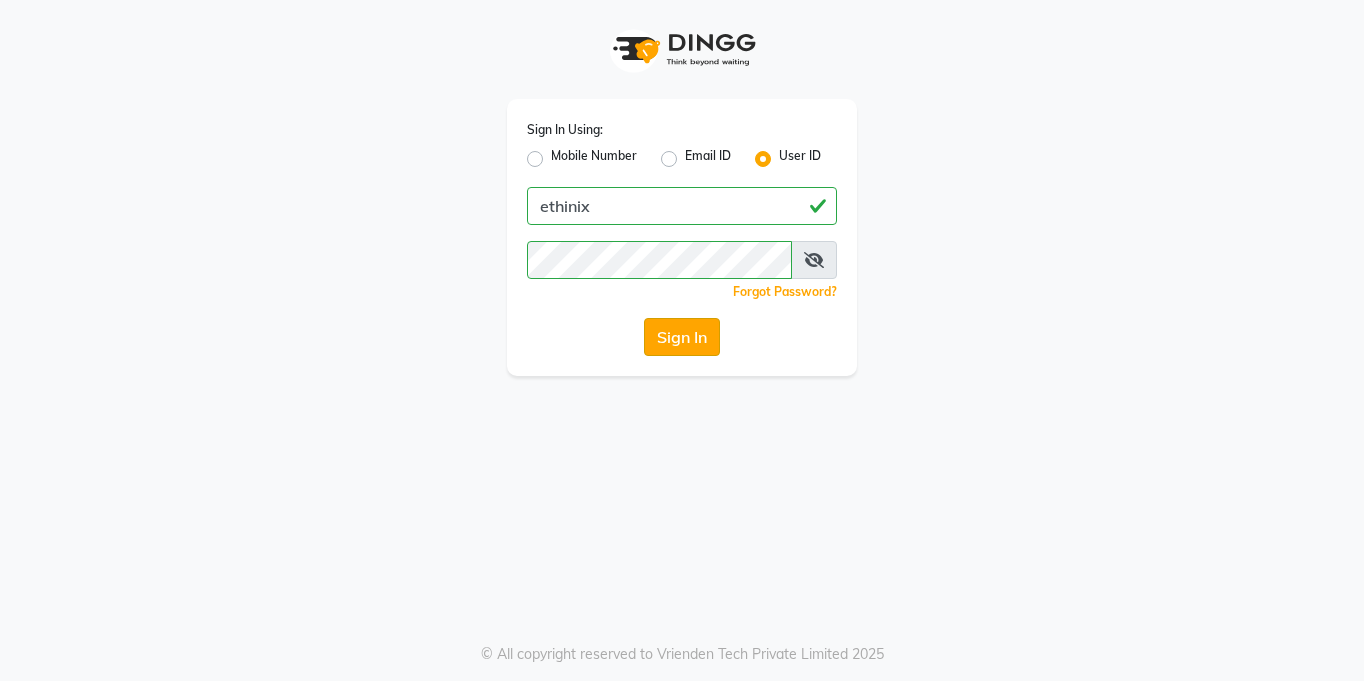 click on "Sign In" 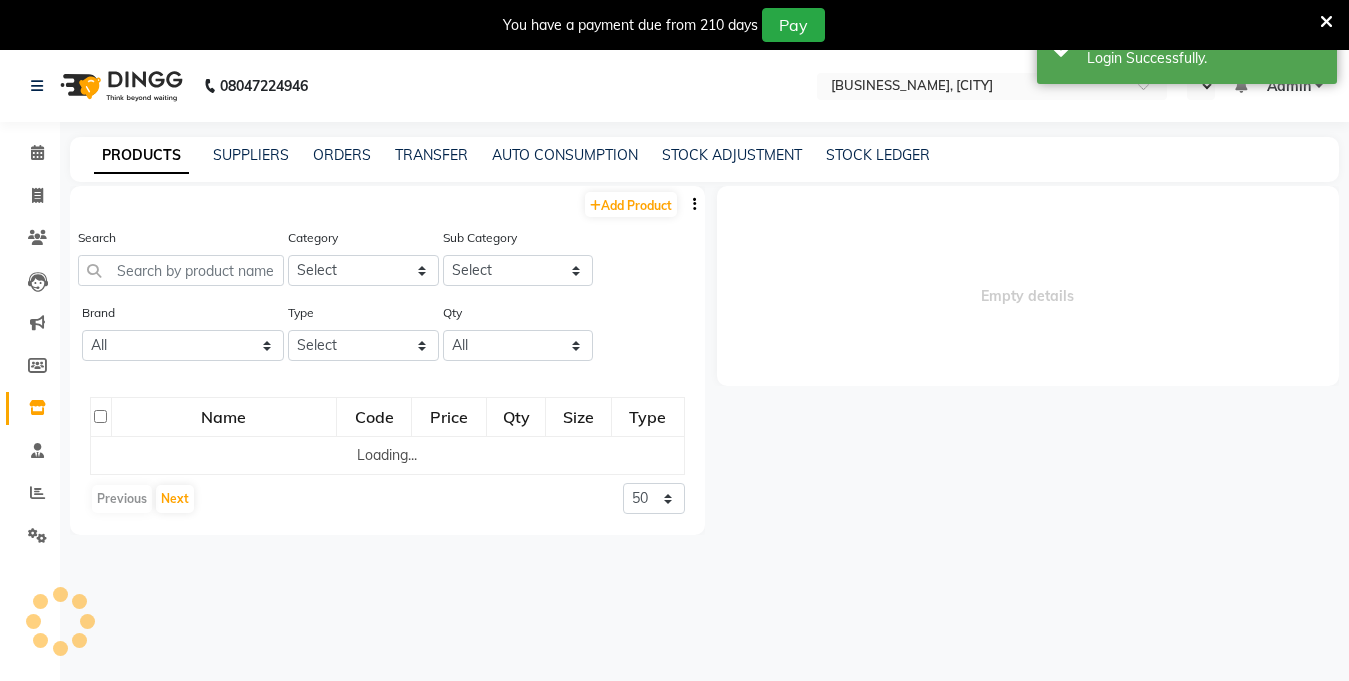 select on "en" 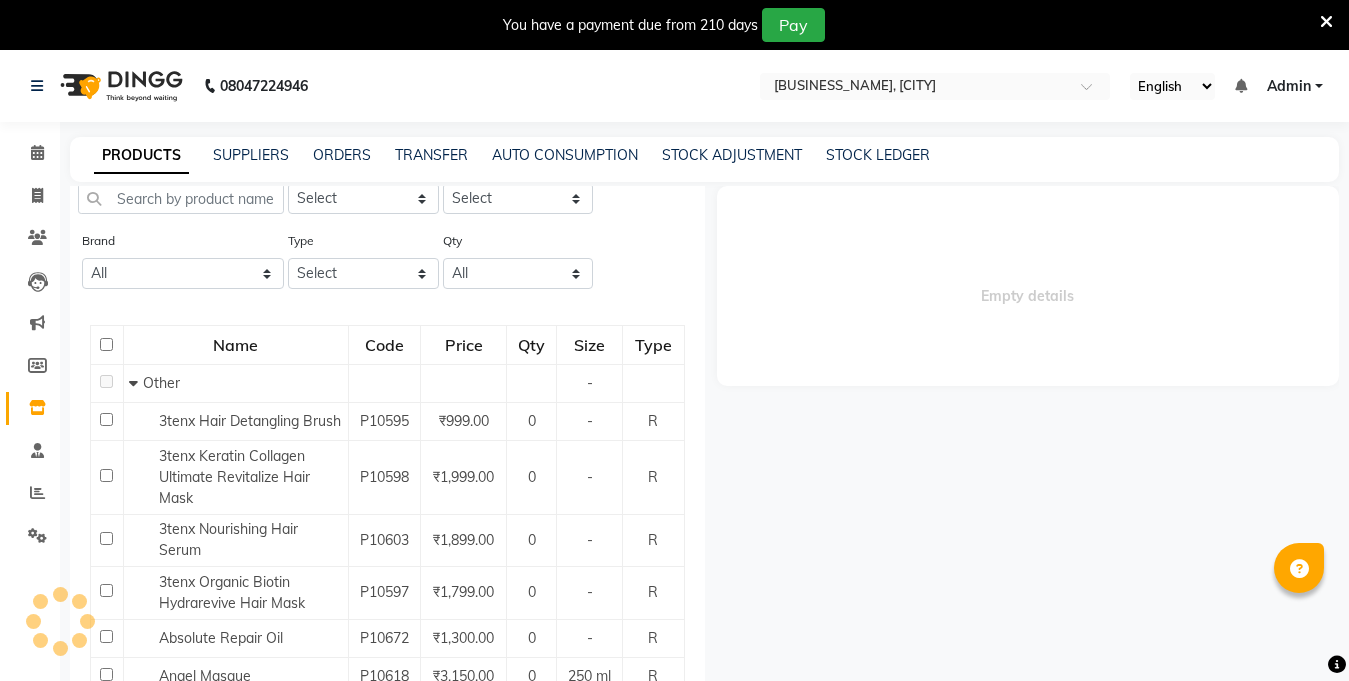 scroll, scrollTop: 0, scrollLeft: 0, axis: both 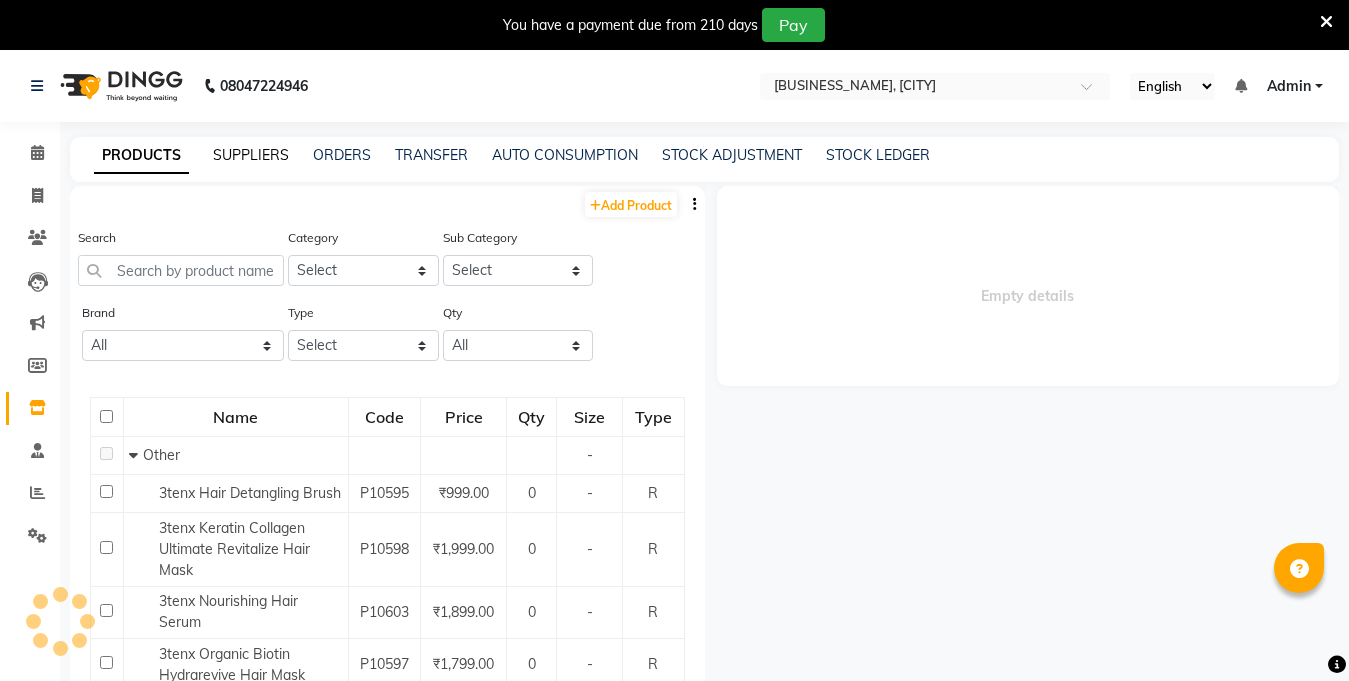 click on "SUPPLIERS" 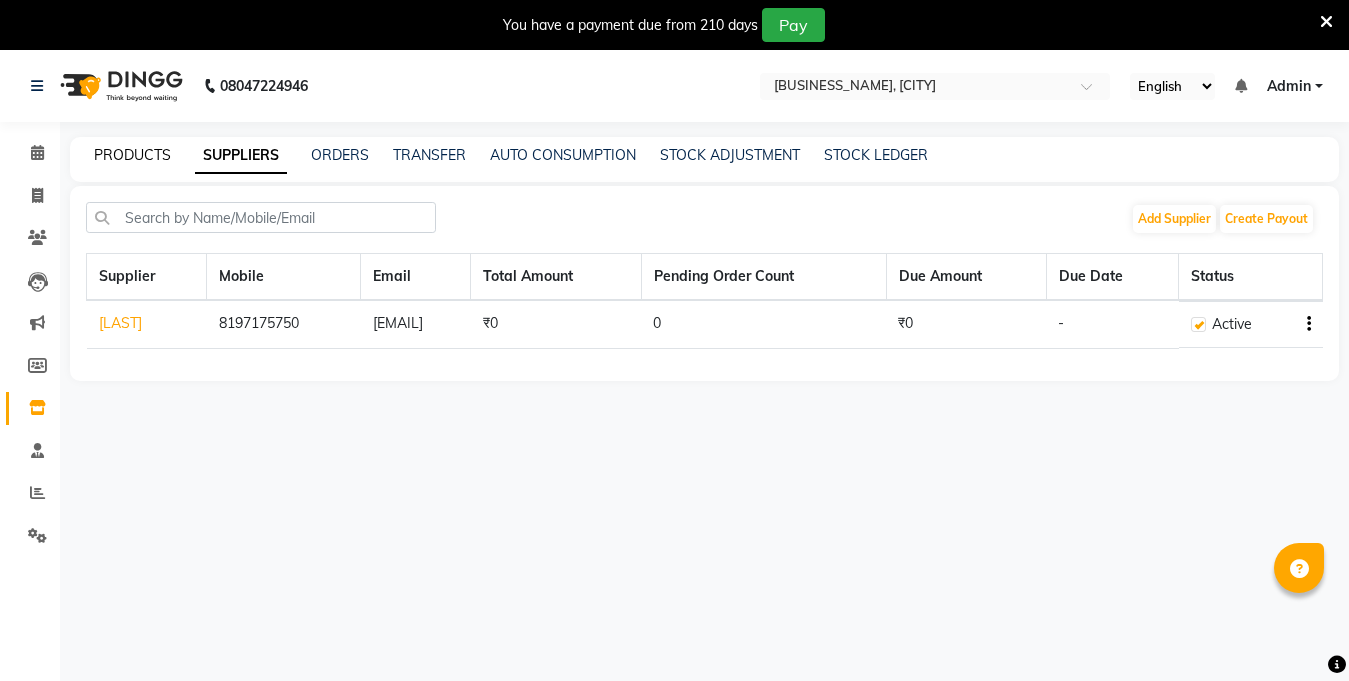 click on "PRODUCTS" 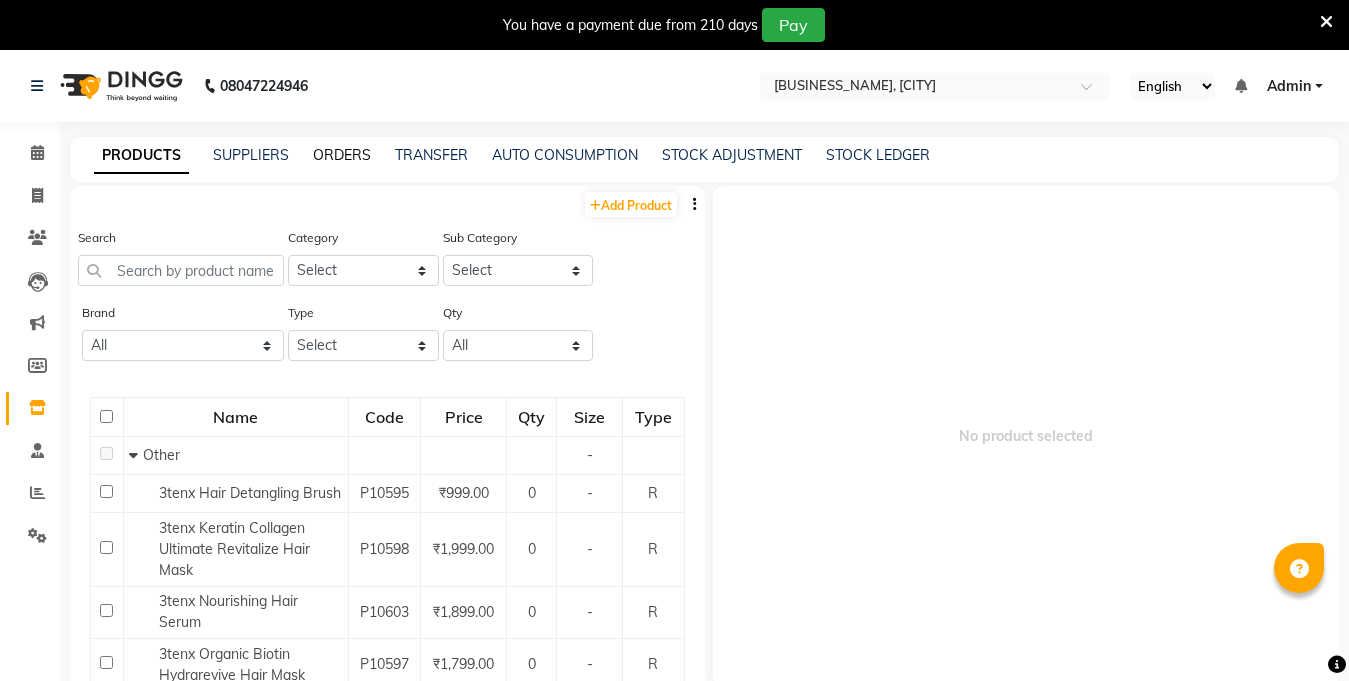 click on "ORDERS" 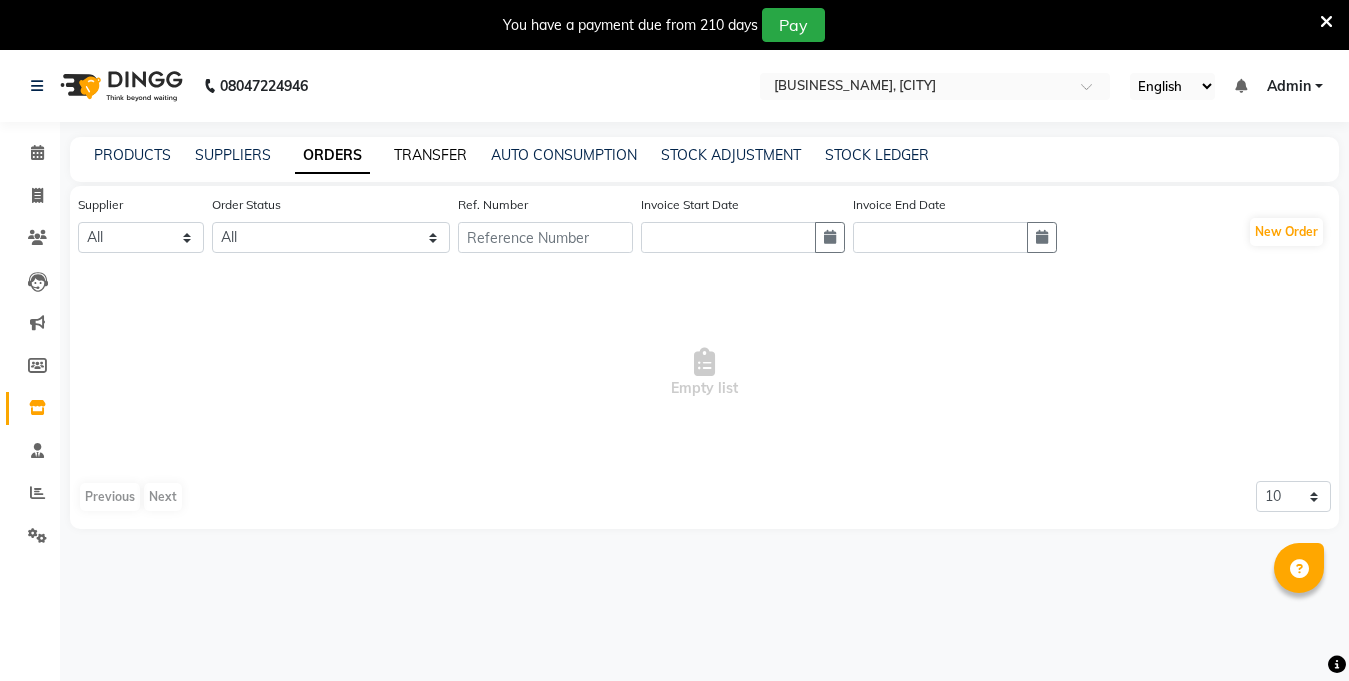 scroll, scrollTop: 0, scrollLeft: 0, axis: both 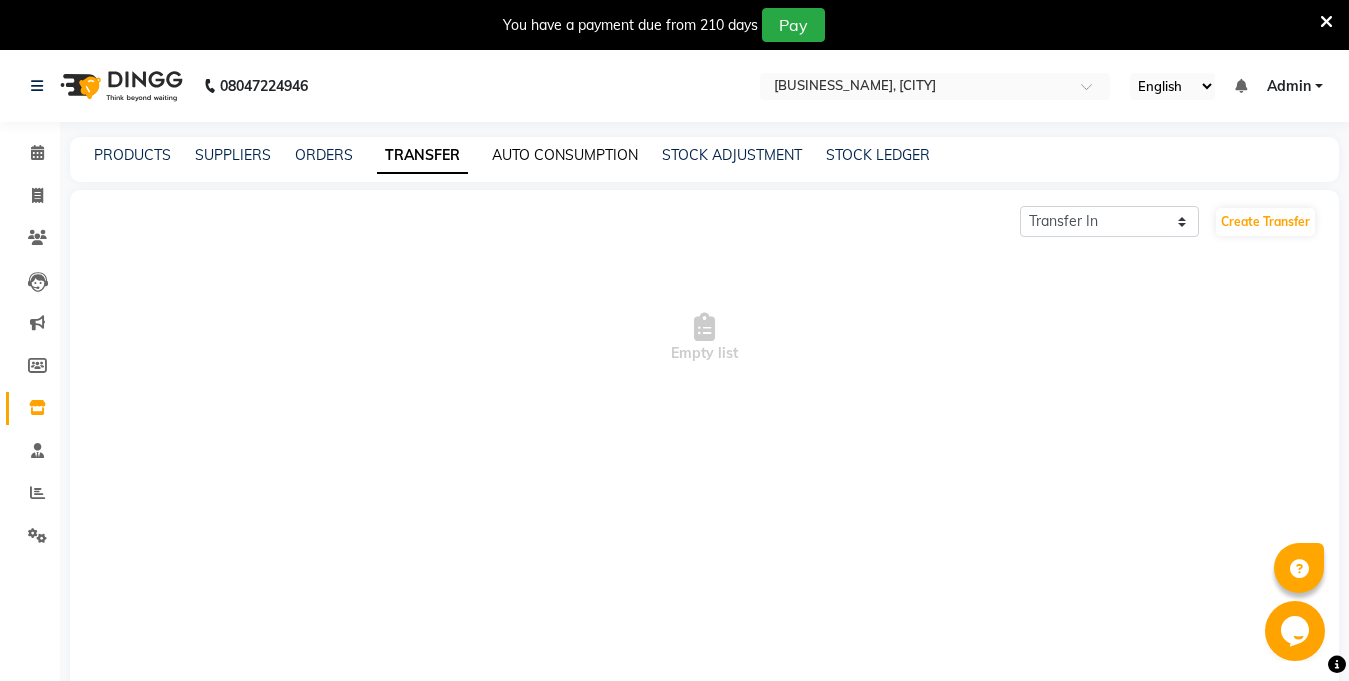 click on "AUTO CONSUMPTION" 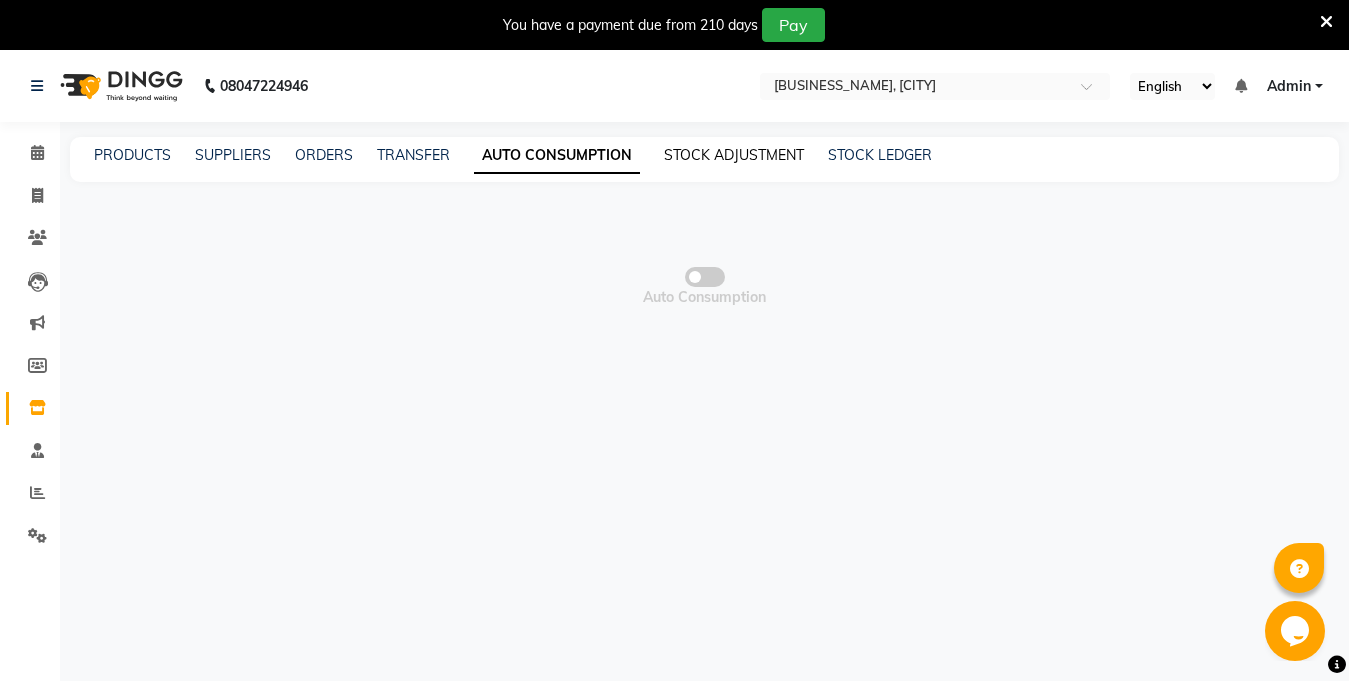 click on "STOCK ADJUSTMENT" 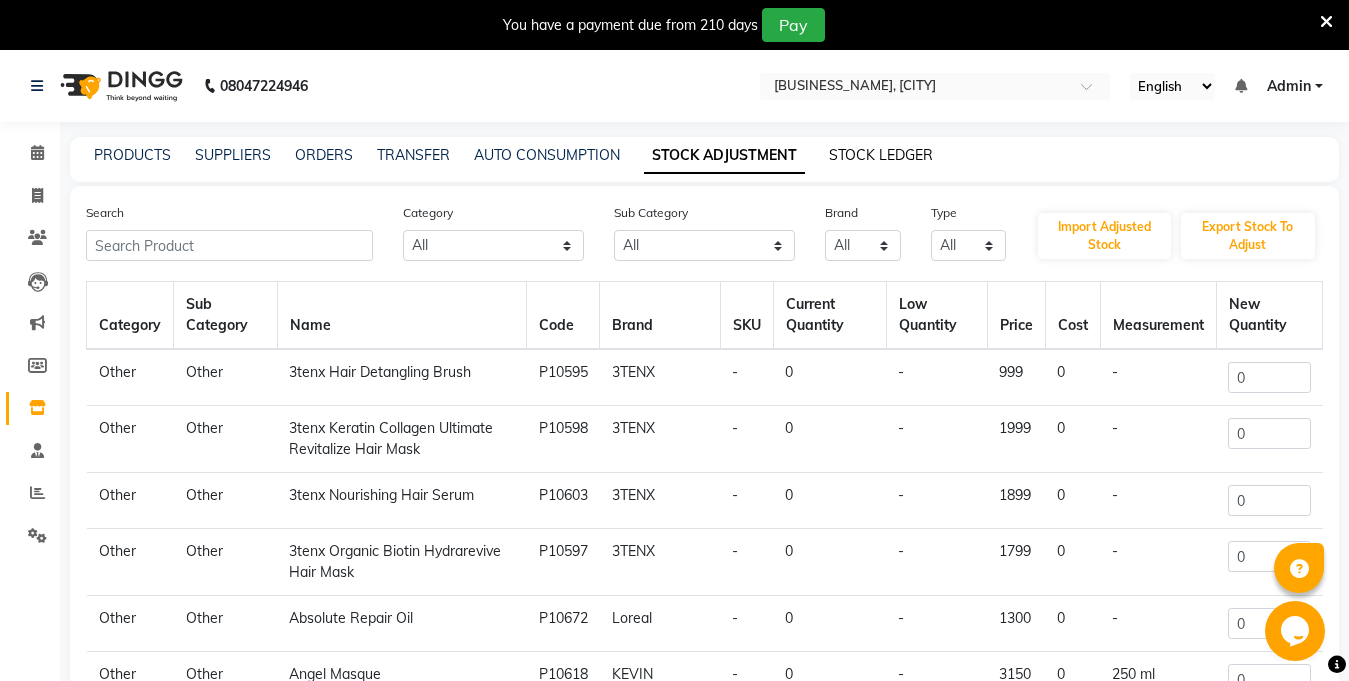 click on "STOCK LEDGER" 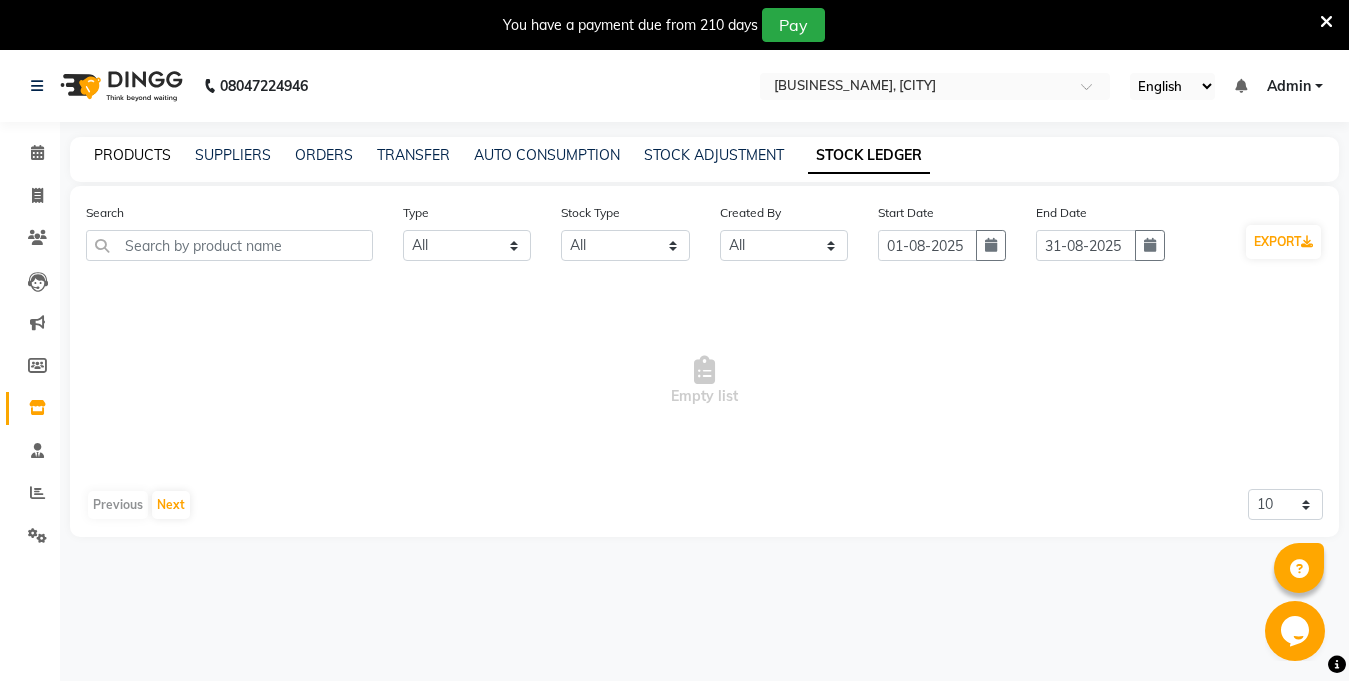 click on "PRODUCTS" 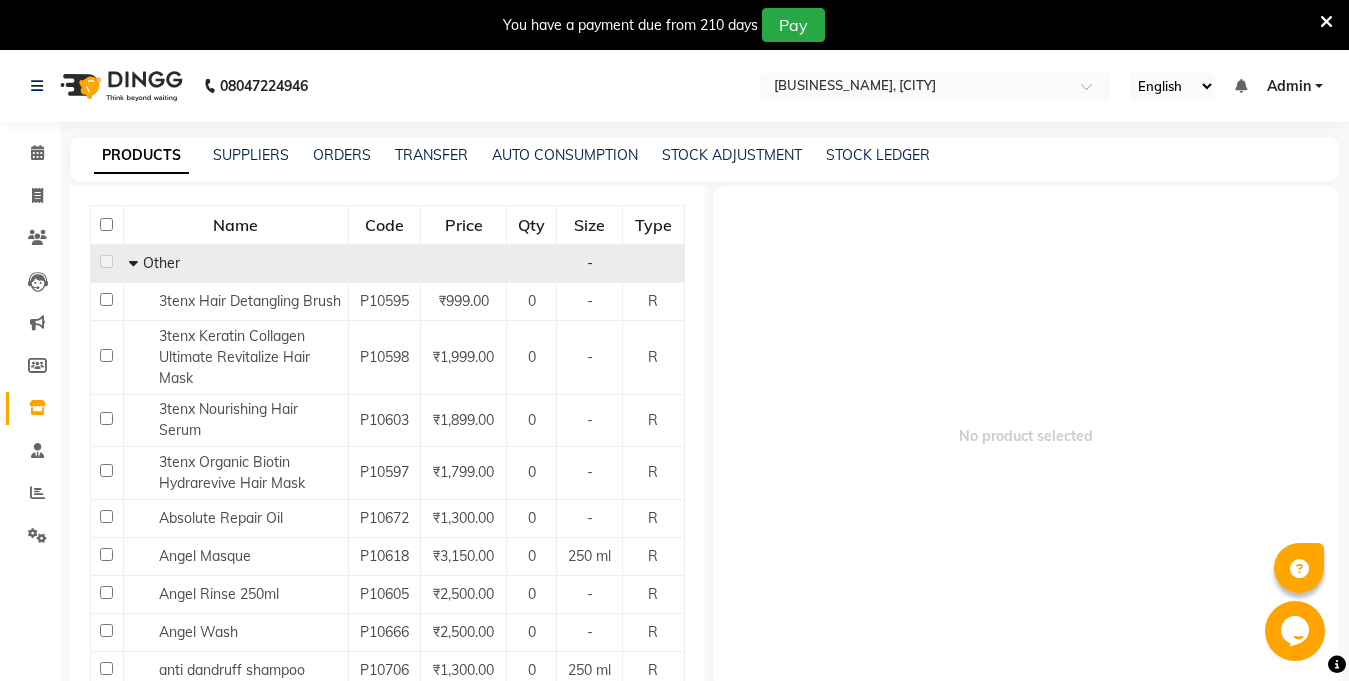 scroll, scrollTop: 200, scrollLeft: 0, axis: vertical 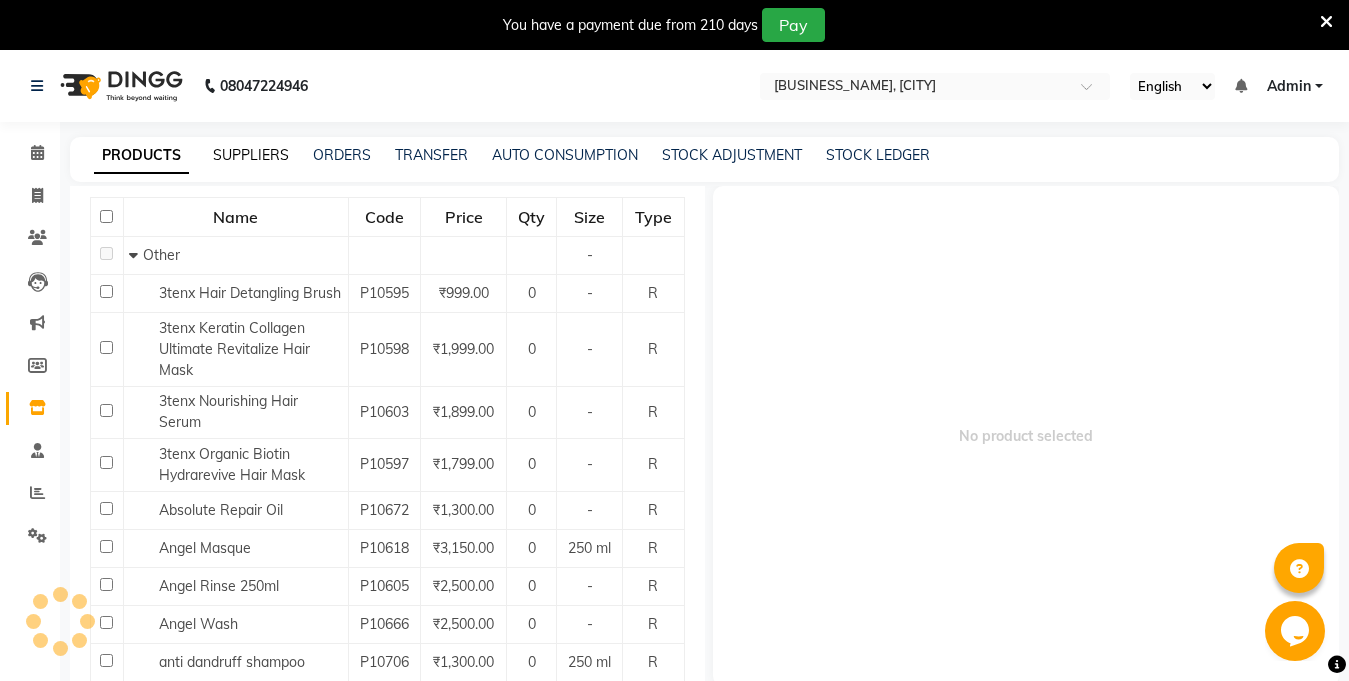 click on "SUPPLIERS" 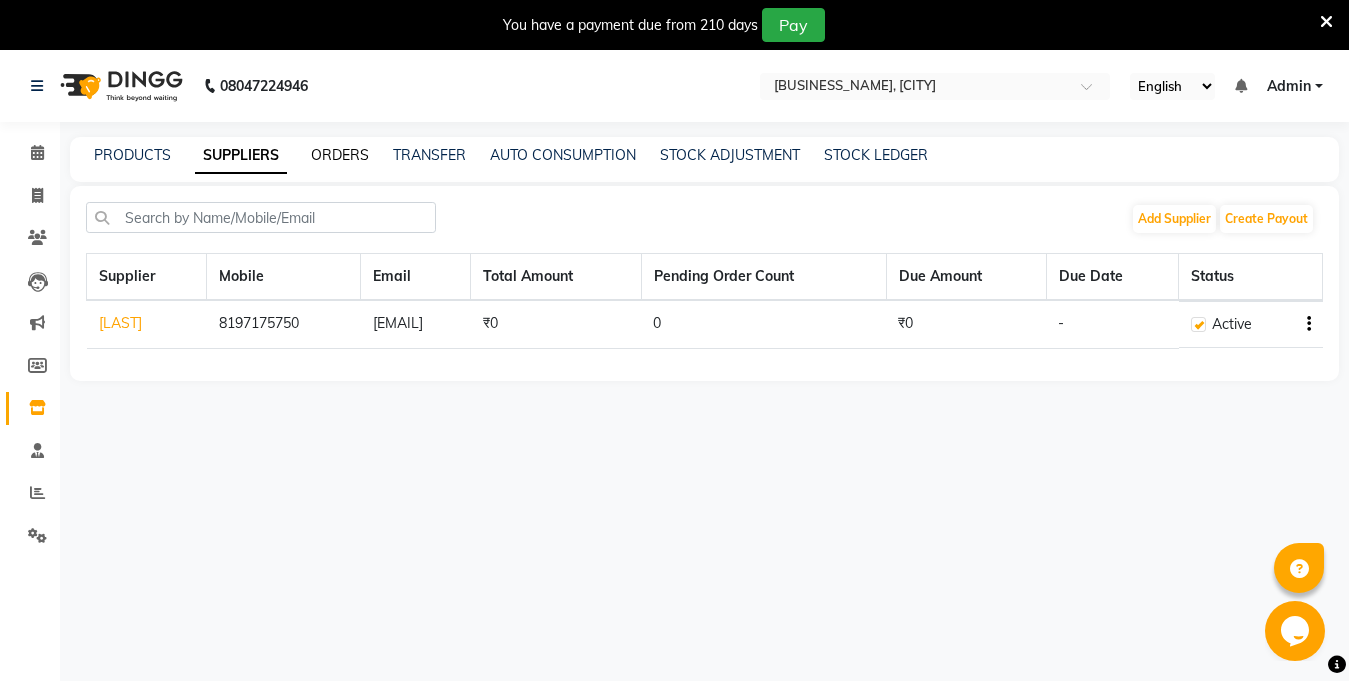 click on "ORDERS" 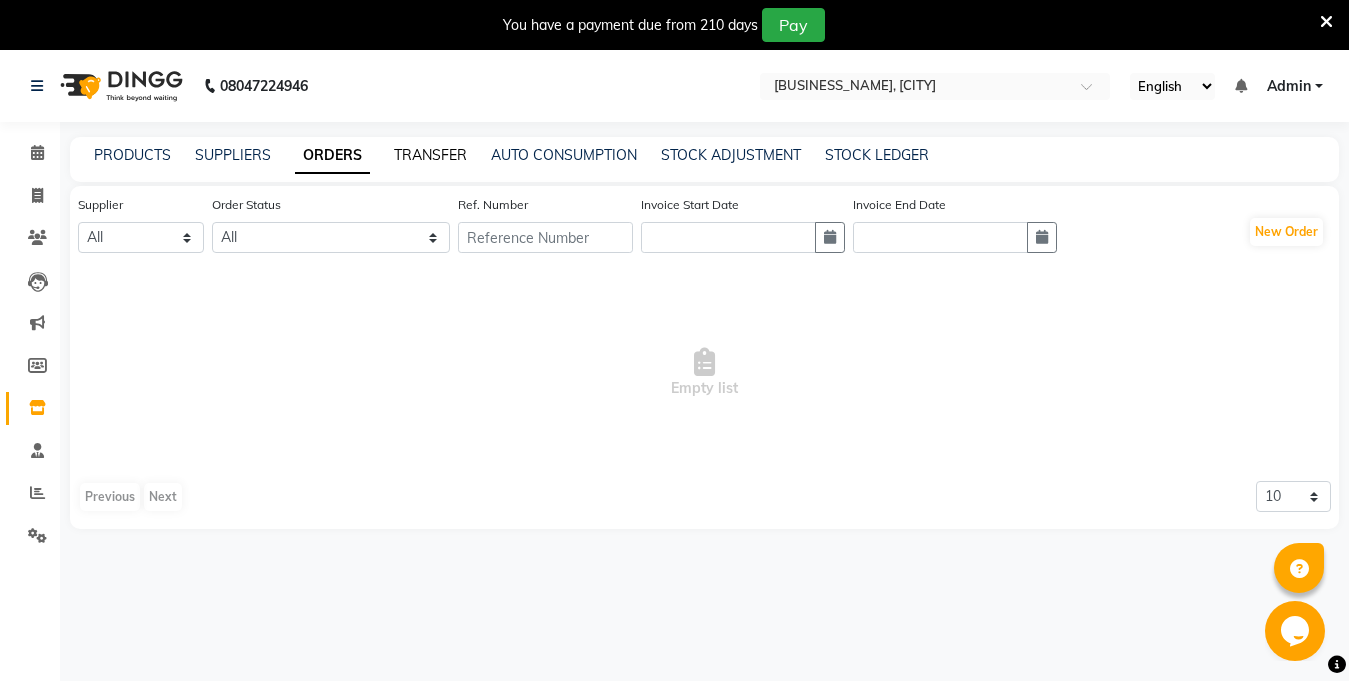 click on "TRANSFER" 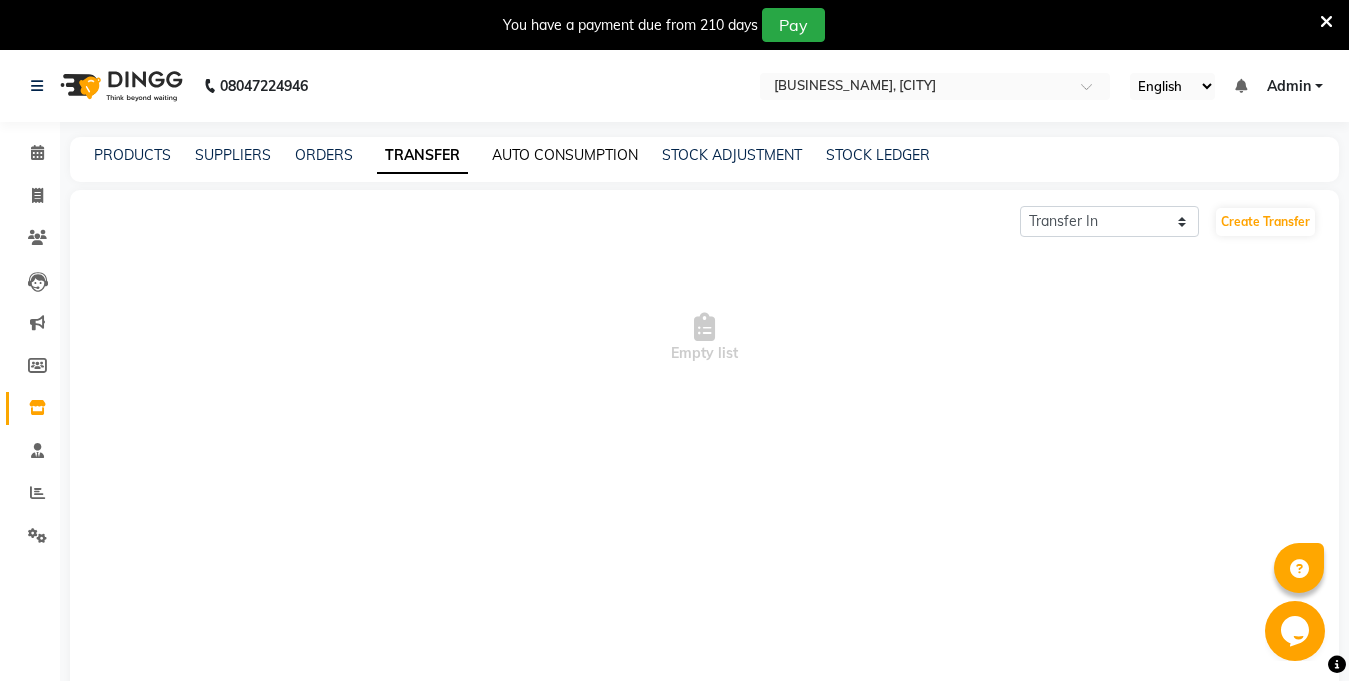 click on "AUTO CONSUMPTION" 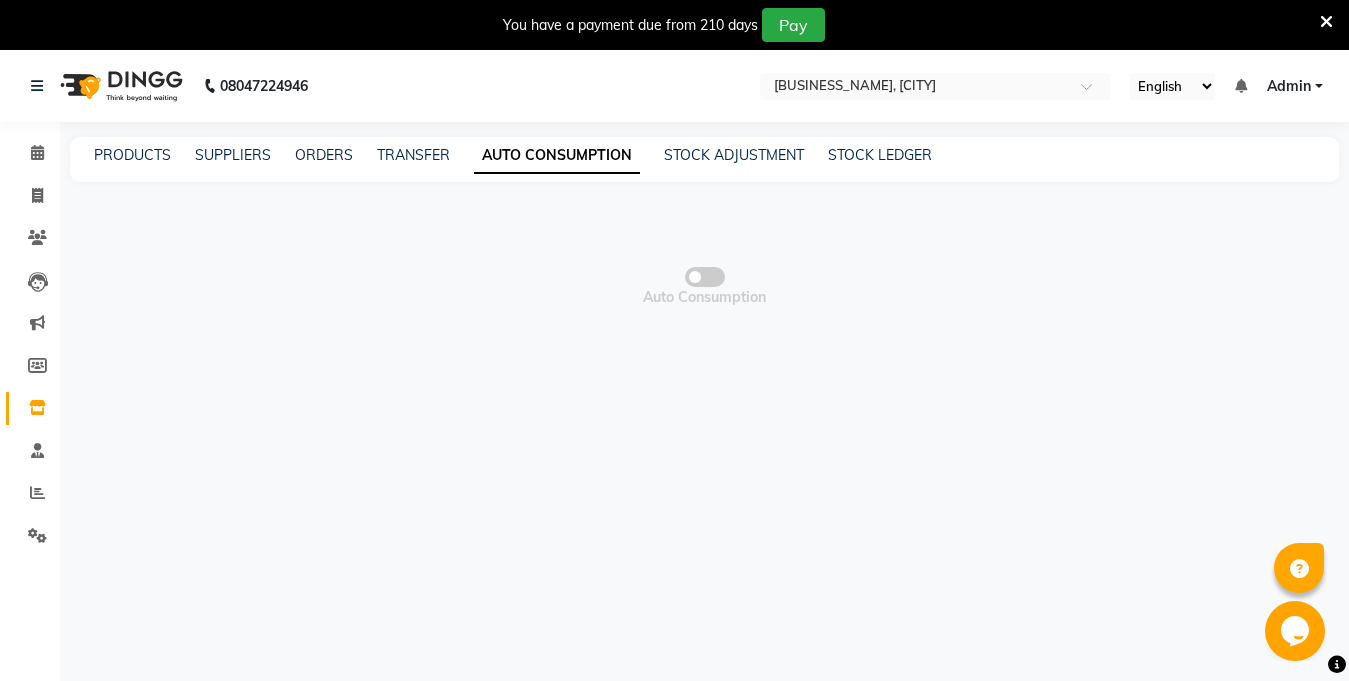 click at bounding box center (1326, 22) 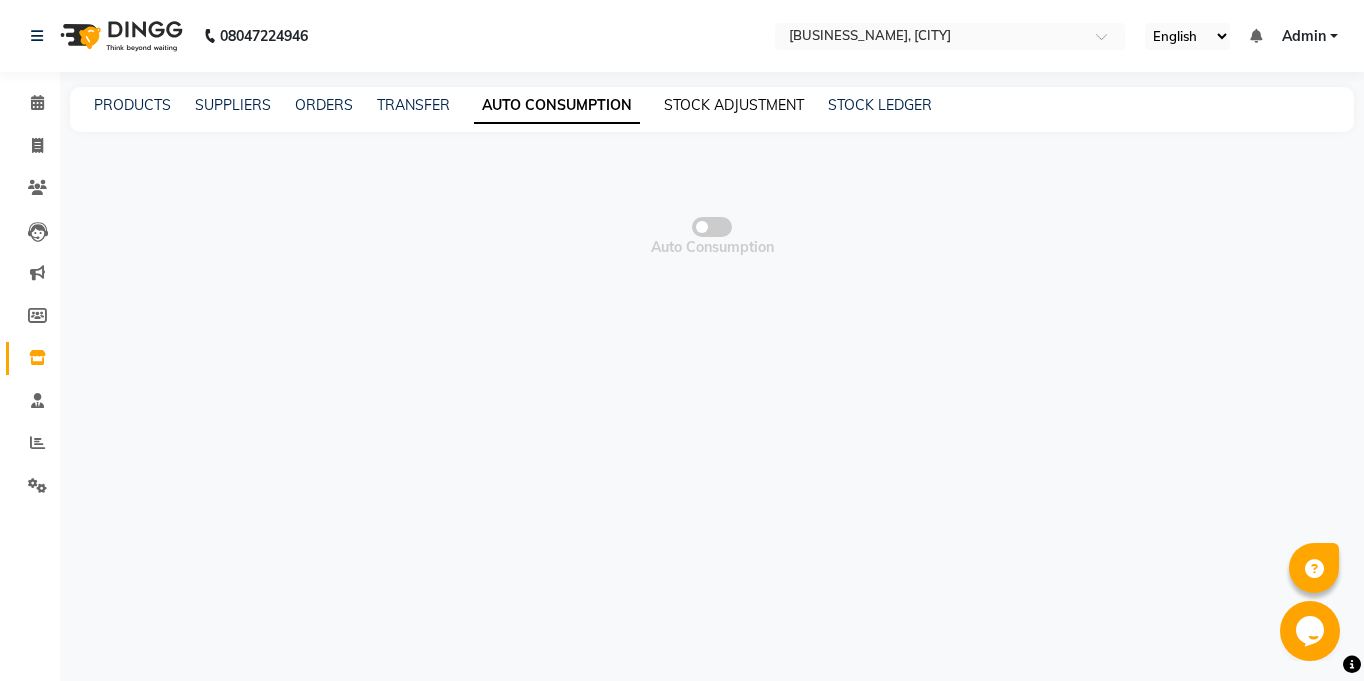 click on "STOCK ADJUSTMENT" 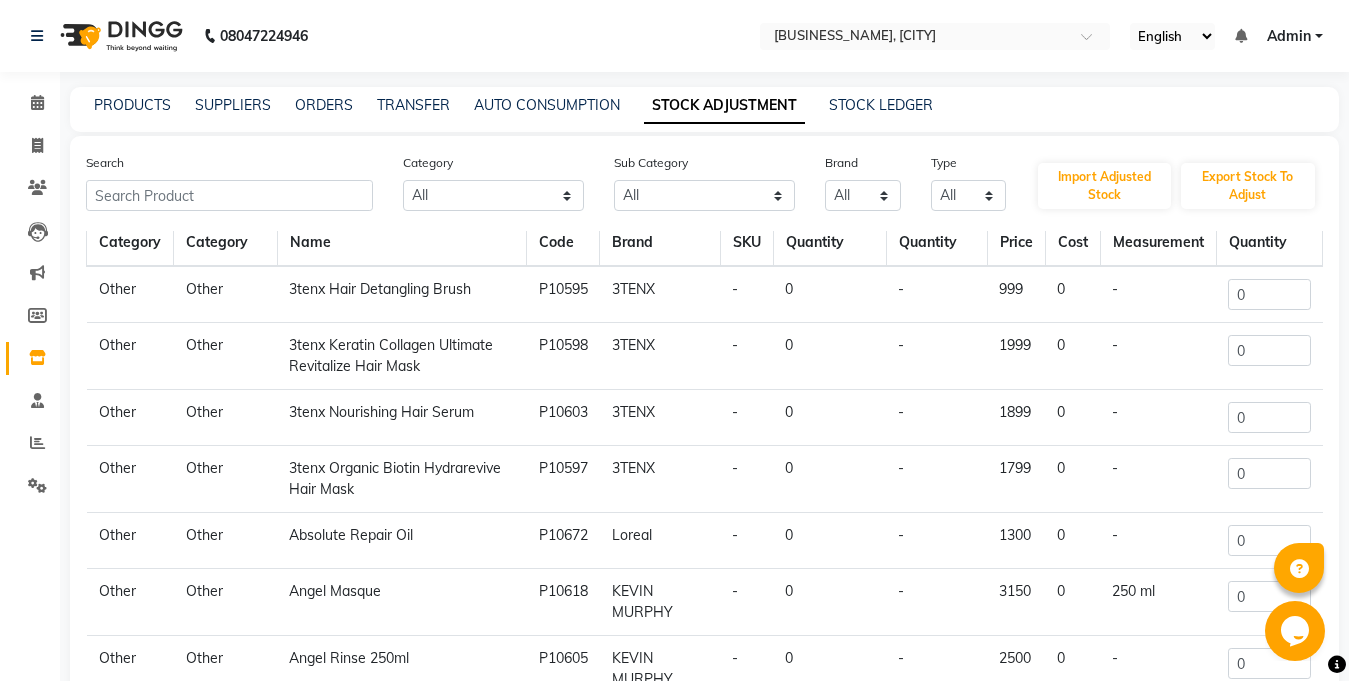 scroll, scrollTop: 0, scrollLeft: 0, axis: both 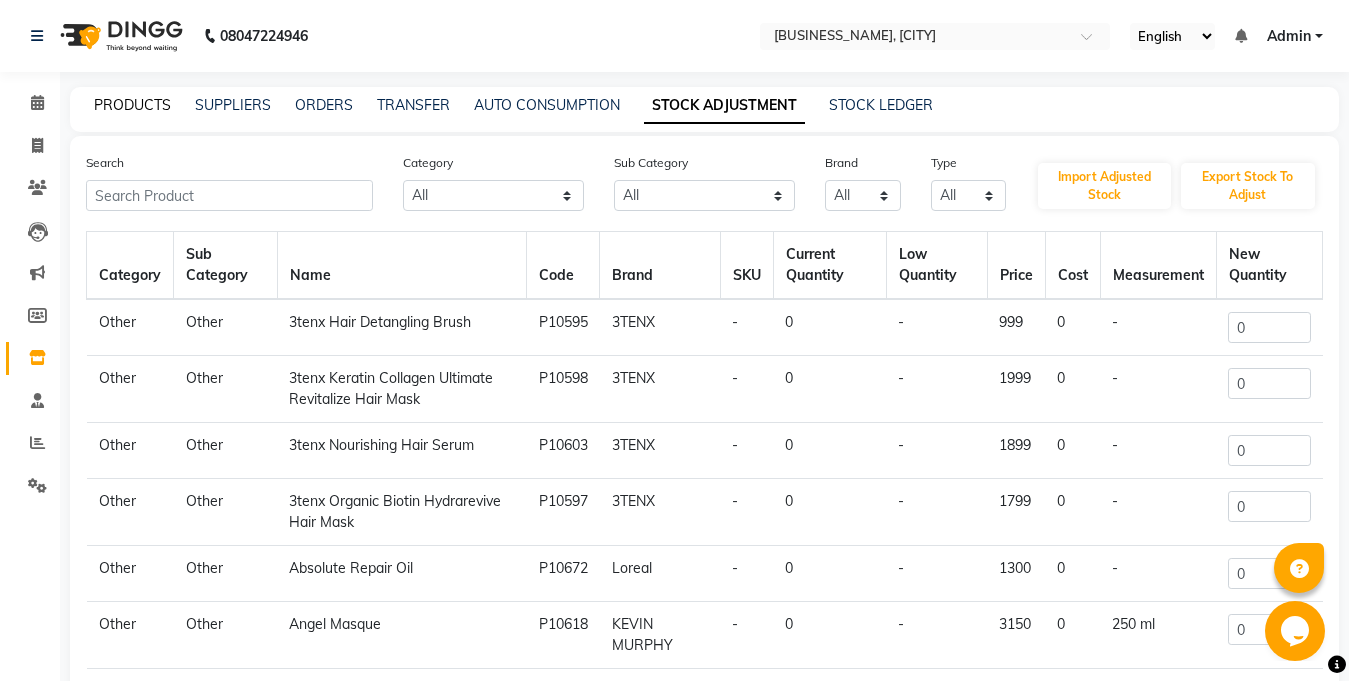 click on "PRODUCTS" 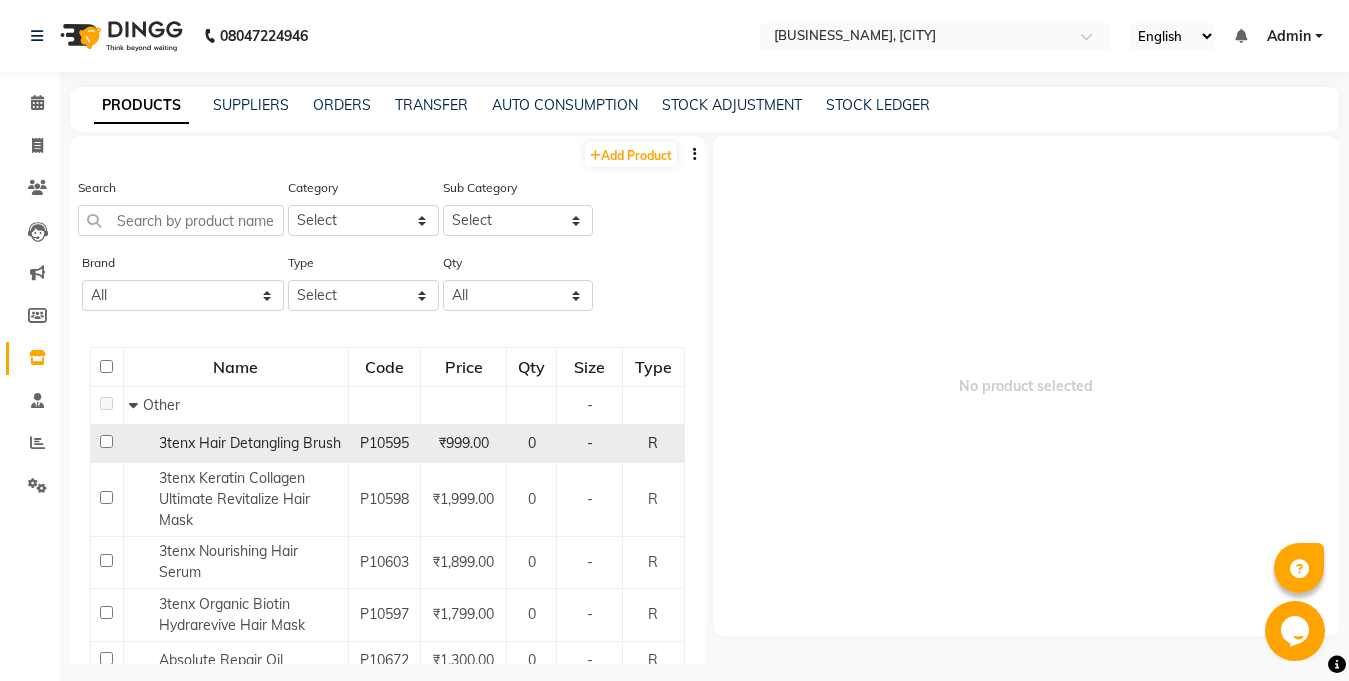 click on "3tenx Hair Detangling Brush" 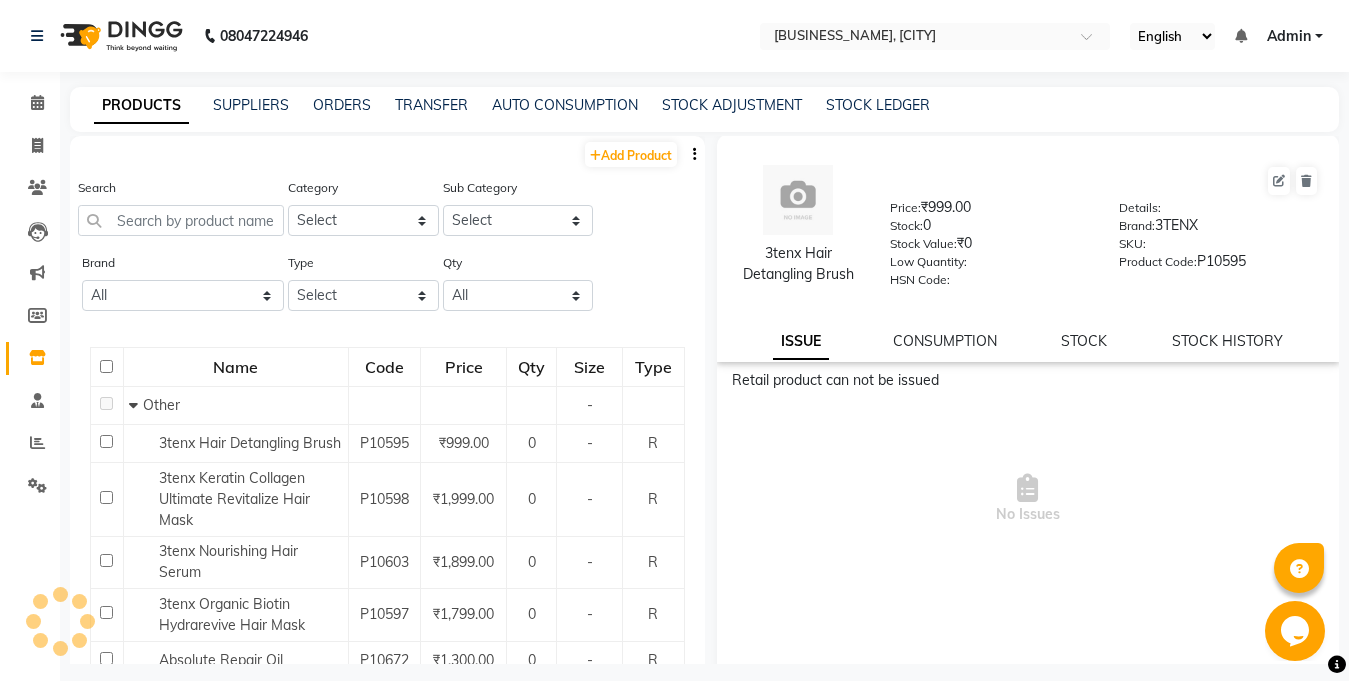 scroll, scrollTop: 0, scrollLeft: 0, axis: both 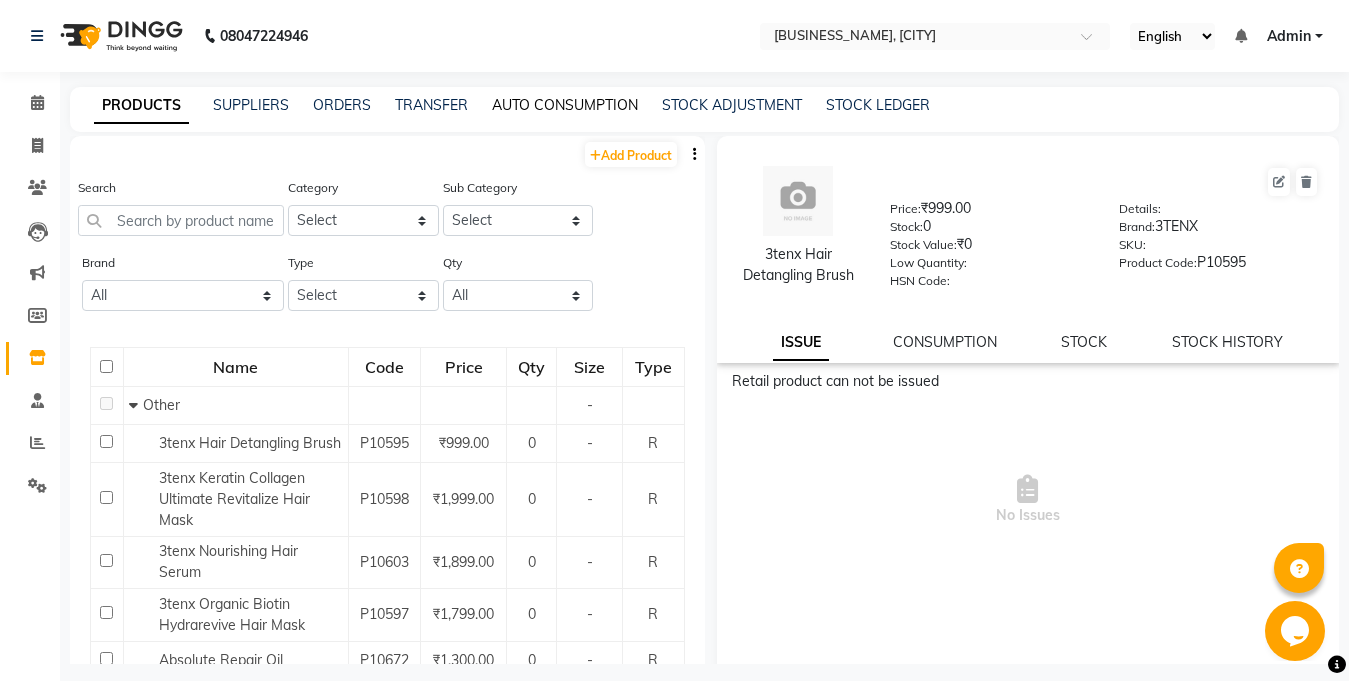 click on "AUTO CONSUMPTION" 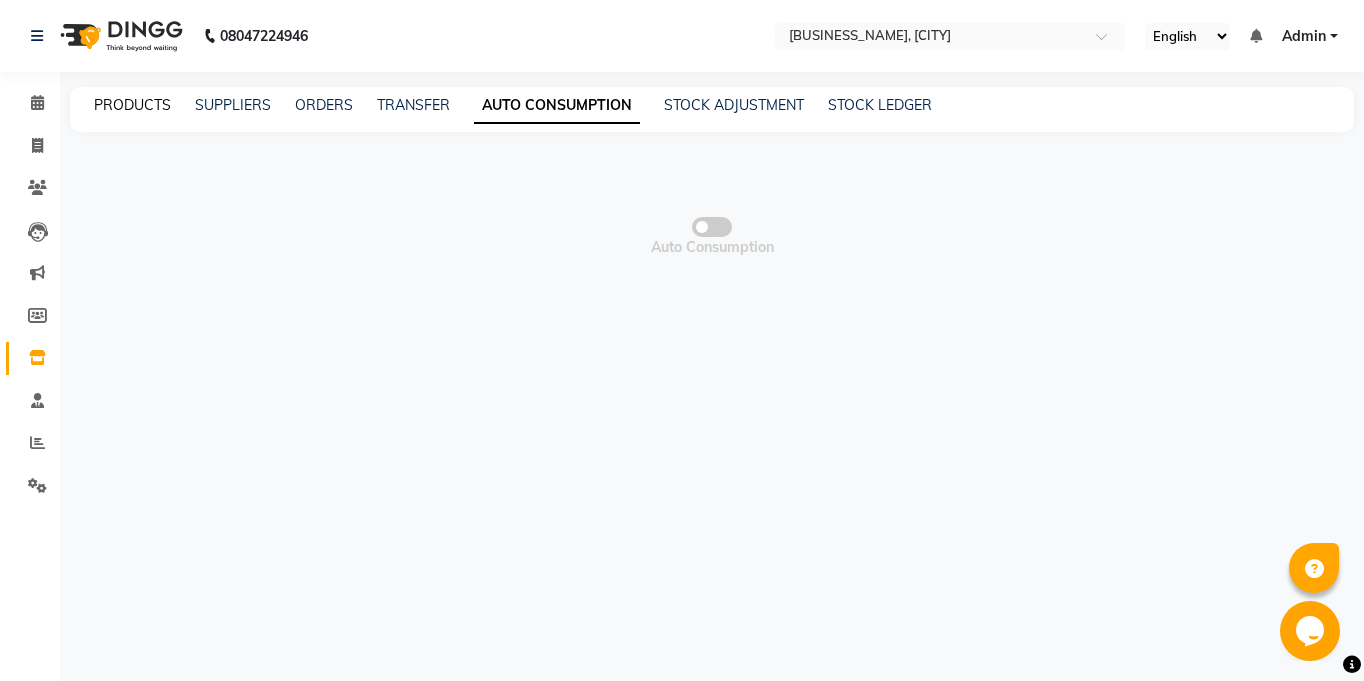 click on "PRODUCTS" 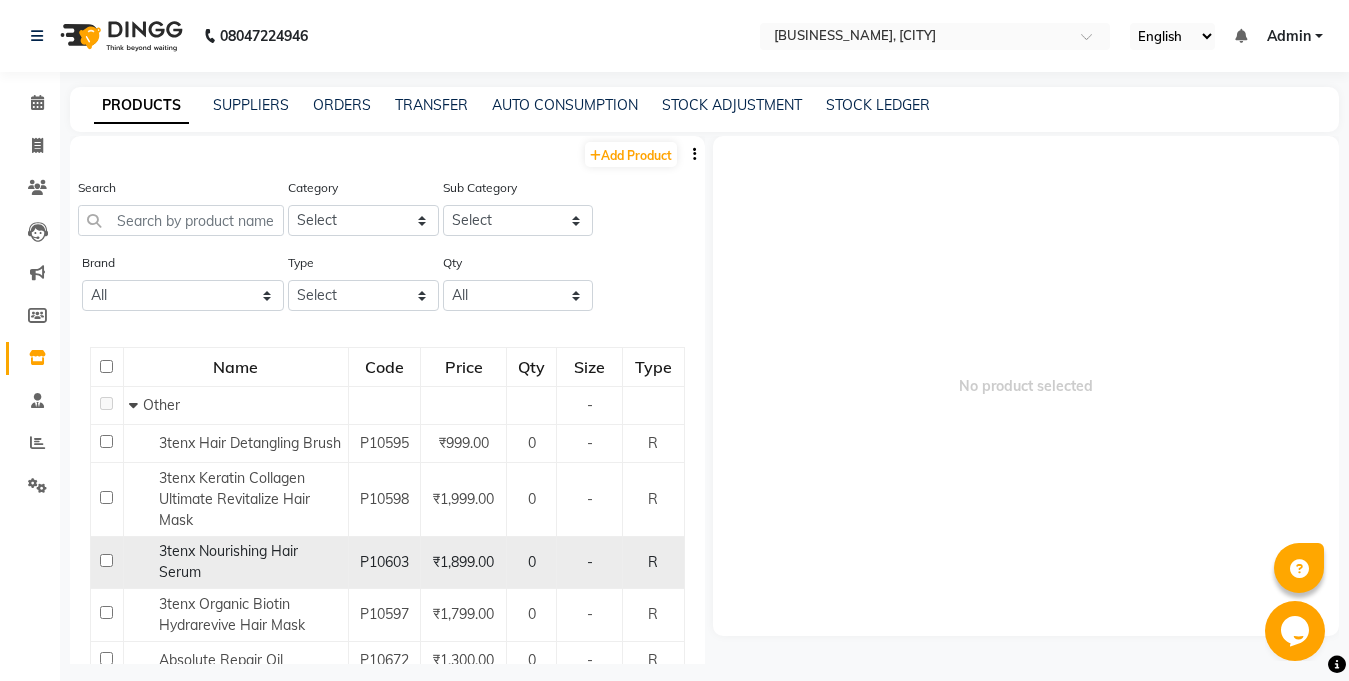 click on "3tenx Nourishing Hair Serum" 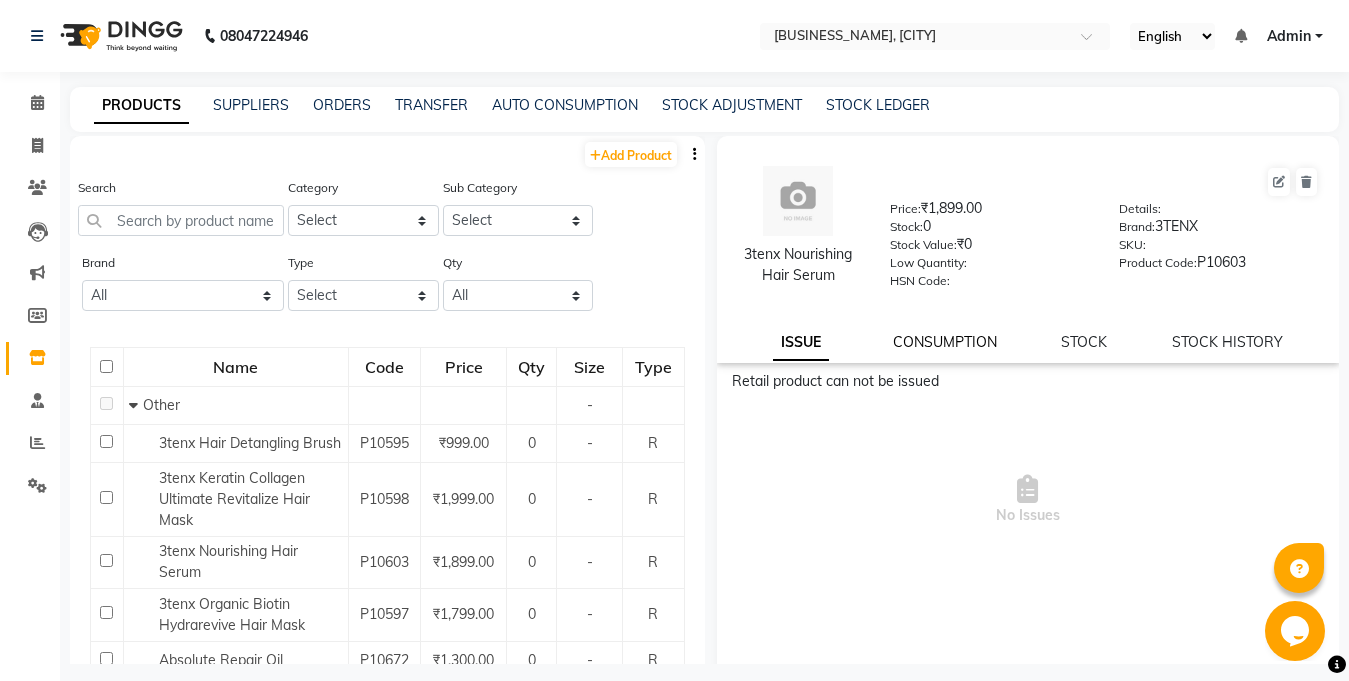 click on "CONSUMPTION" 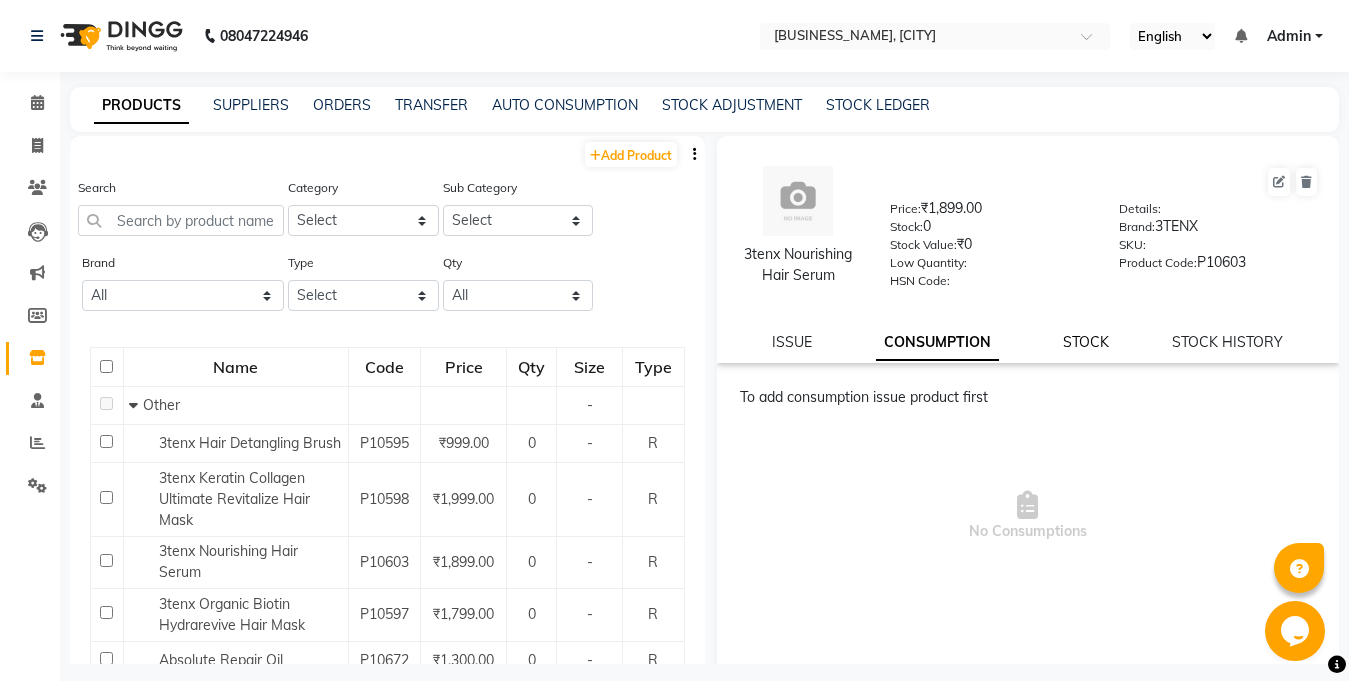 click on "STOCK" 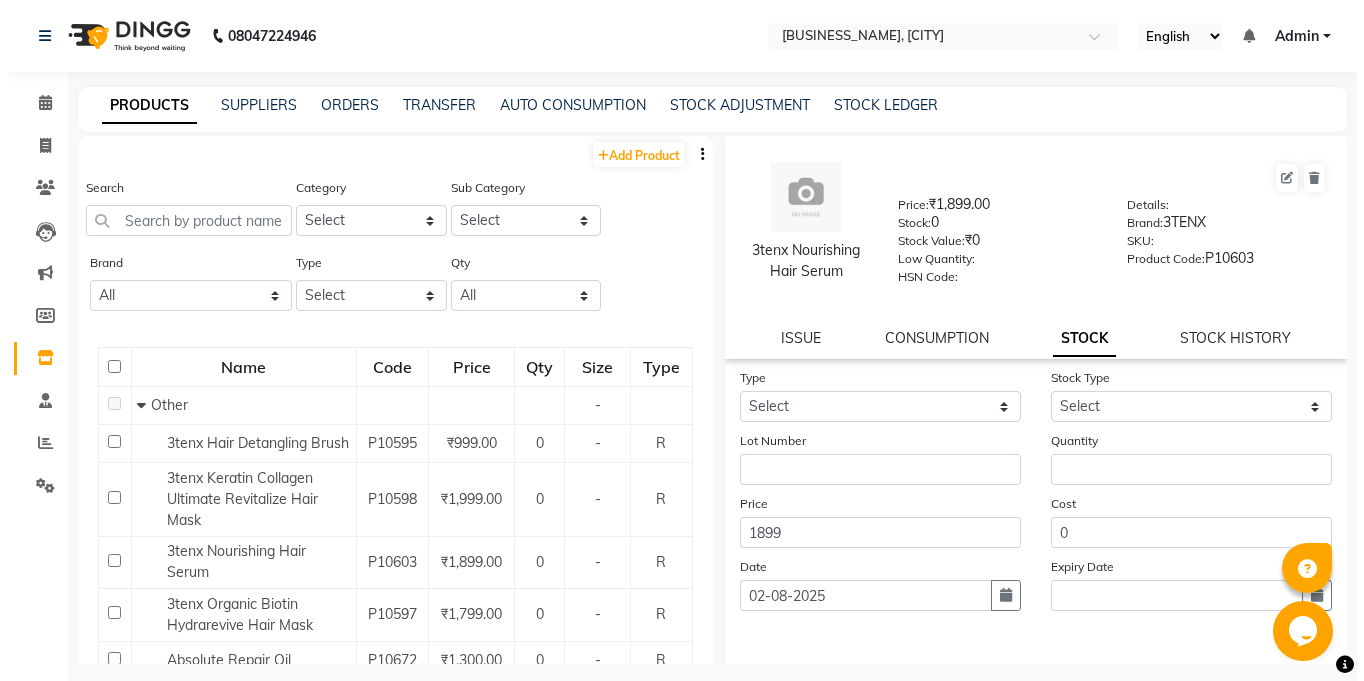 scroll, scrollTop: 0, scrollLeft: 0, axis: both 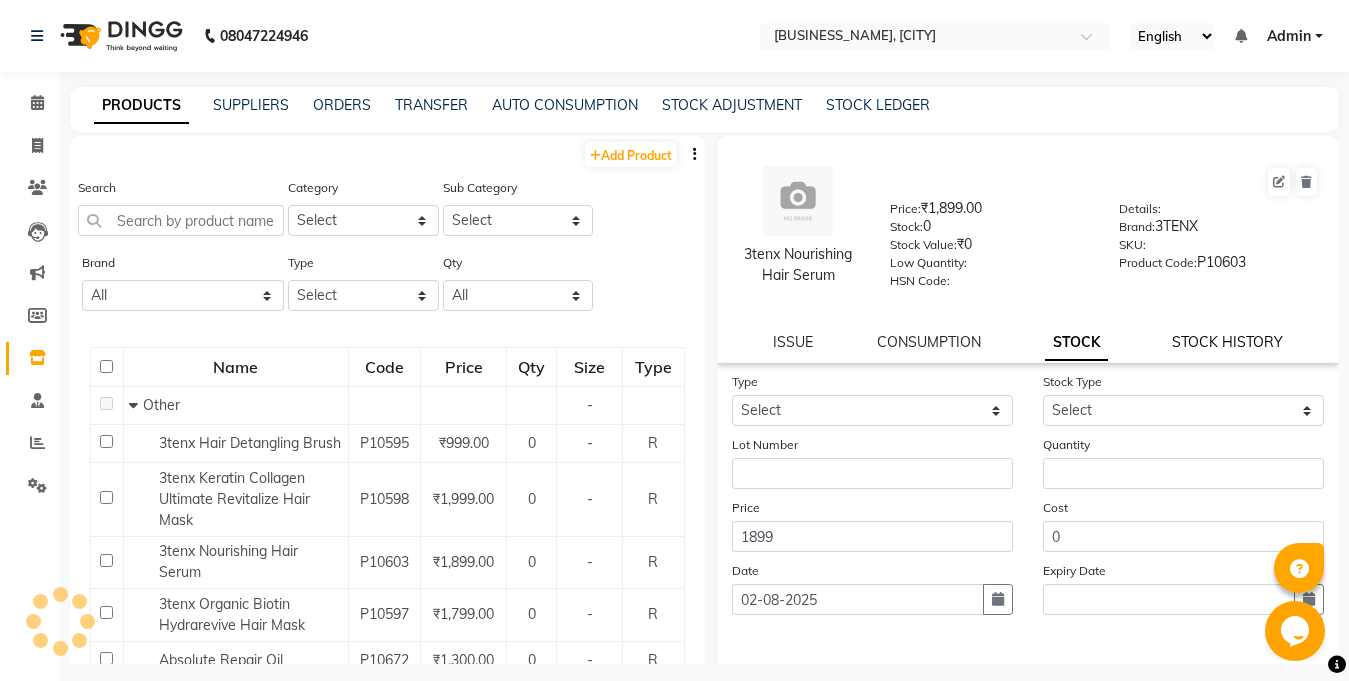 click on "STOCK HISTORY" 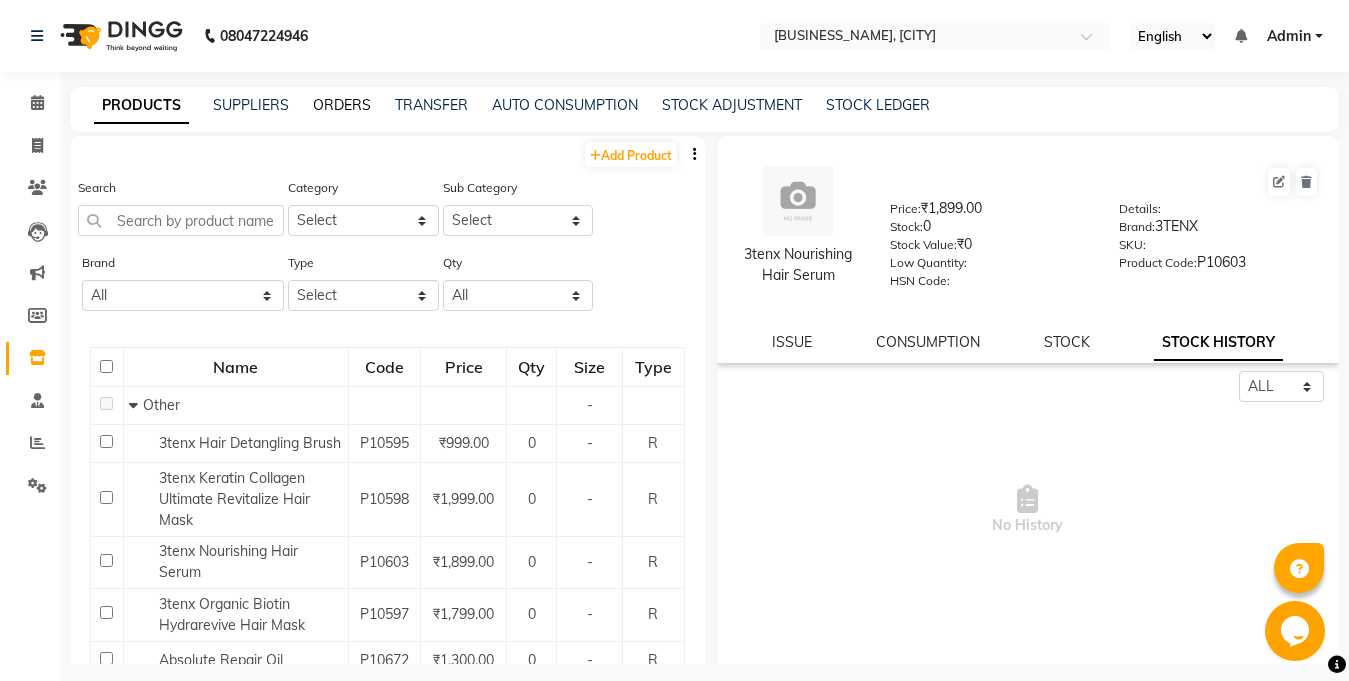 click on "ORDERS" 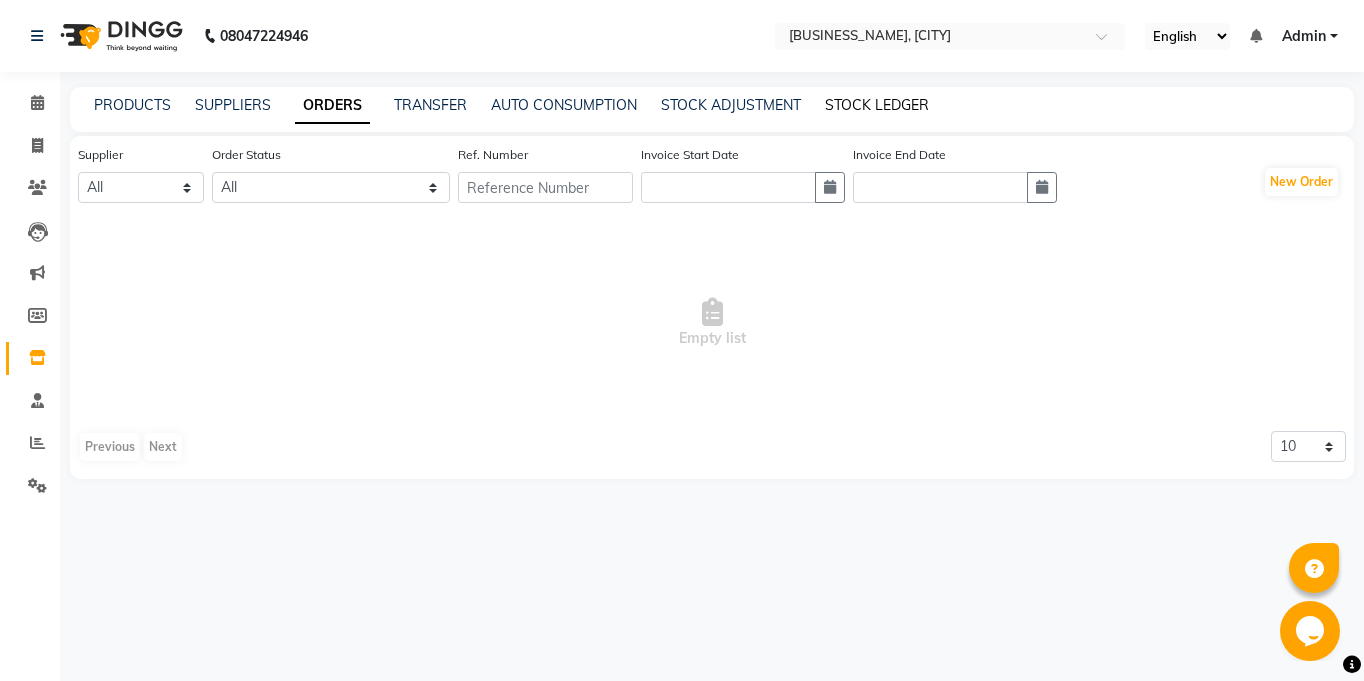 click on "STOCK LEDGER" 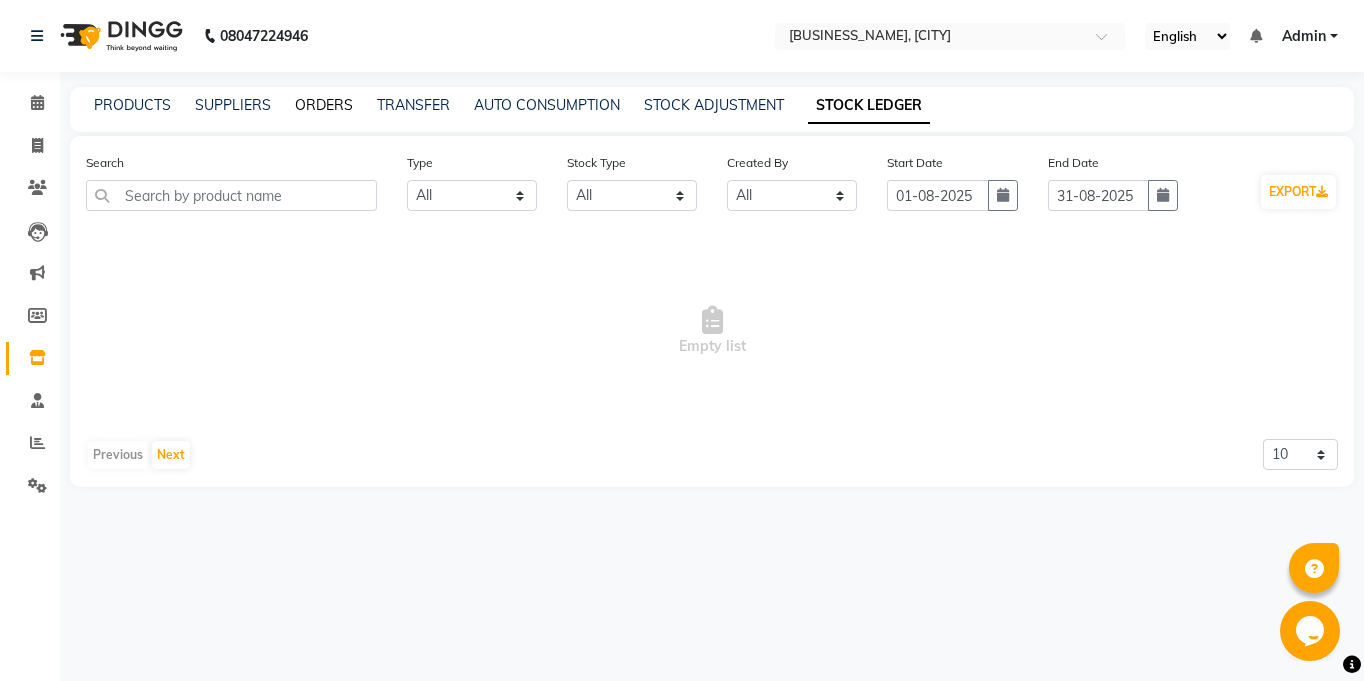 click on "ORDERS" 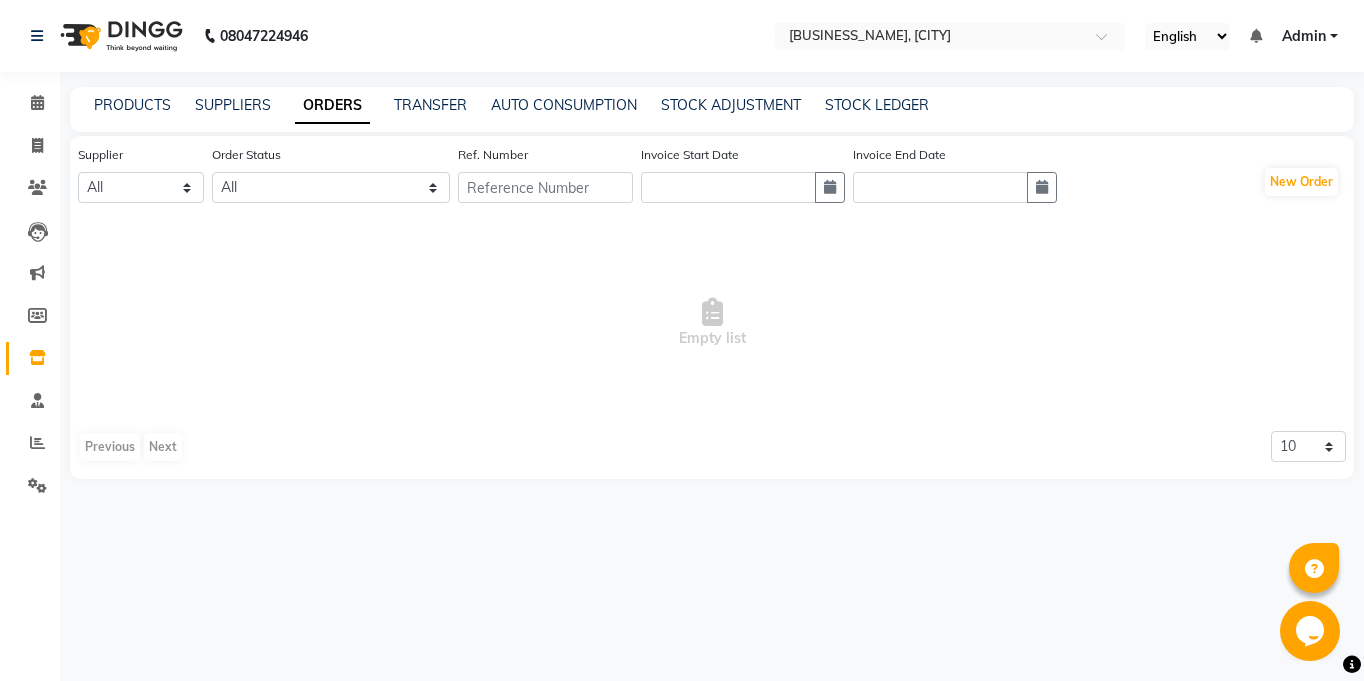 click 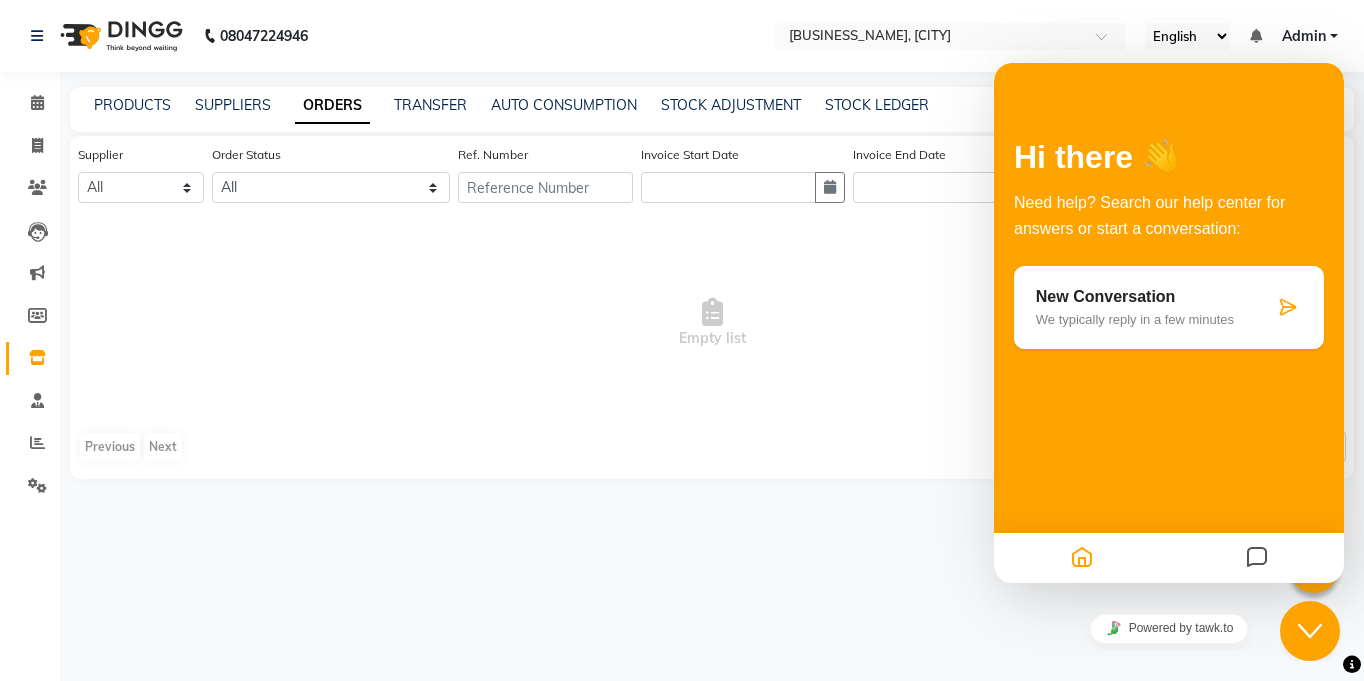 click on "Empty list" at bounding box center [712, 323] 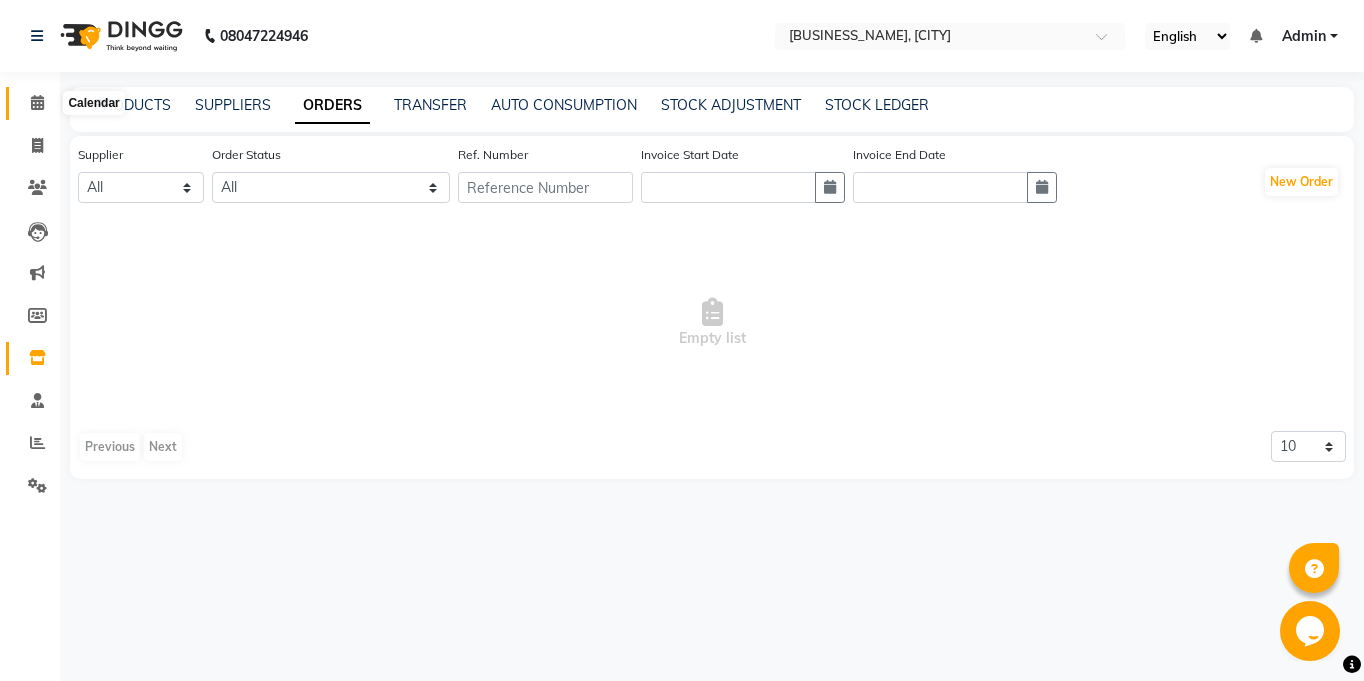 click 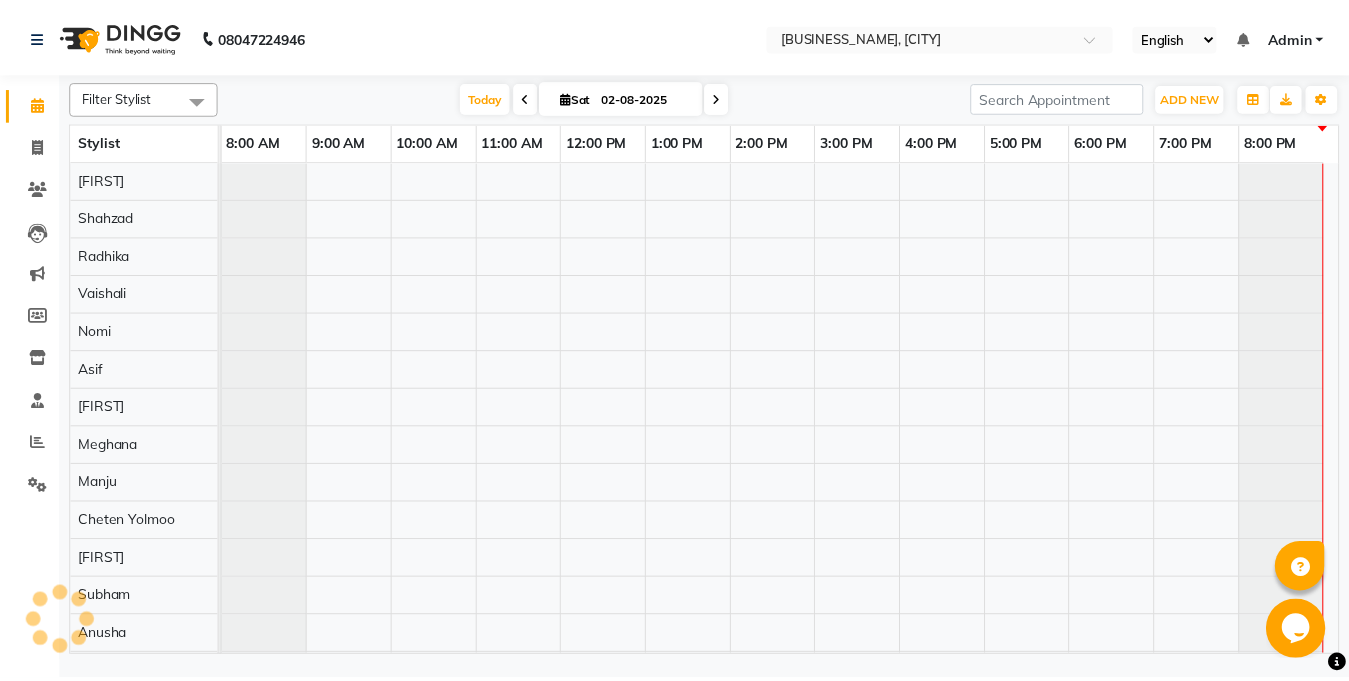 scroll, scrollTop: 0, scrollLeft: 0, axis: both 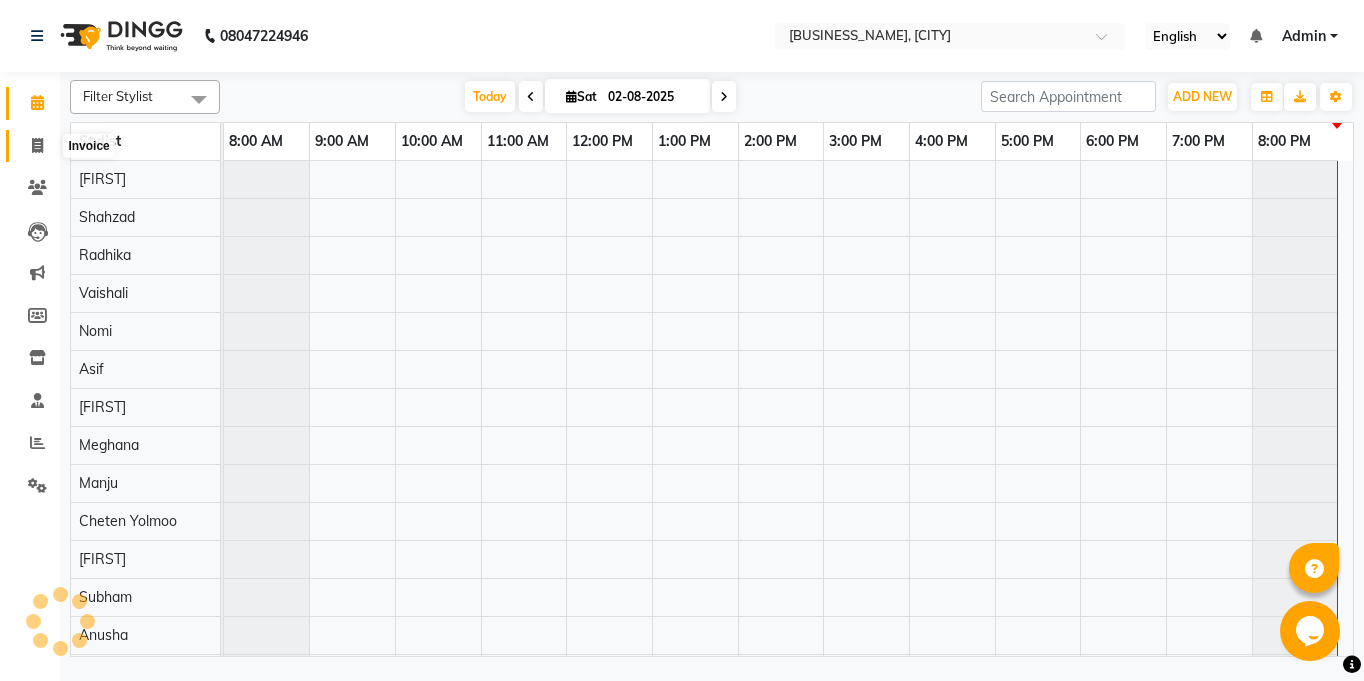 click 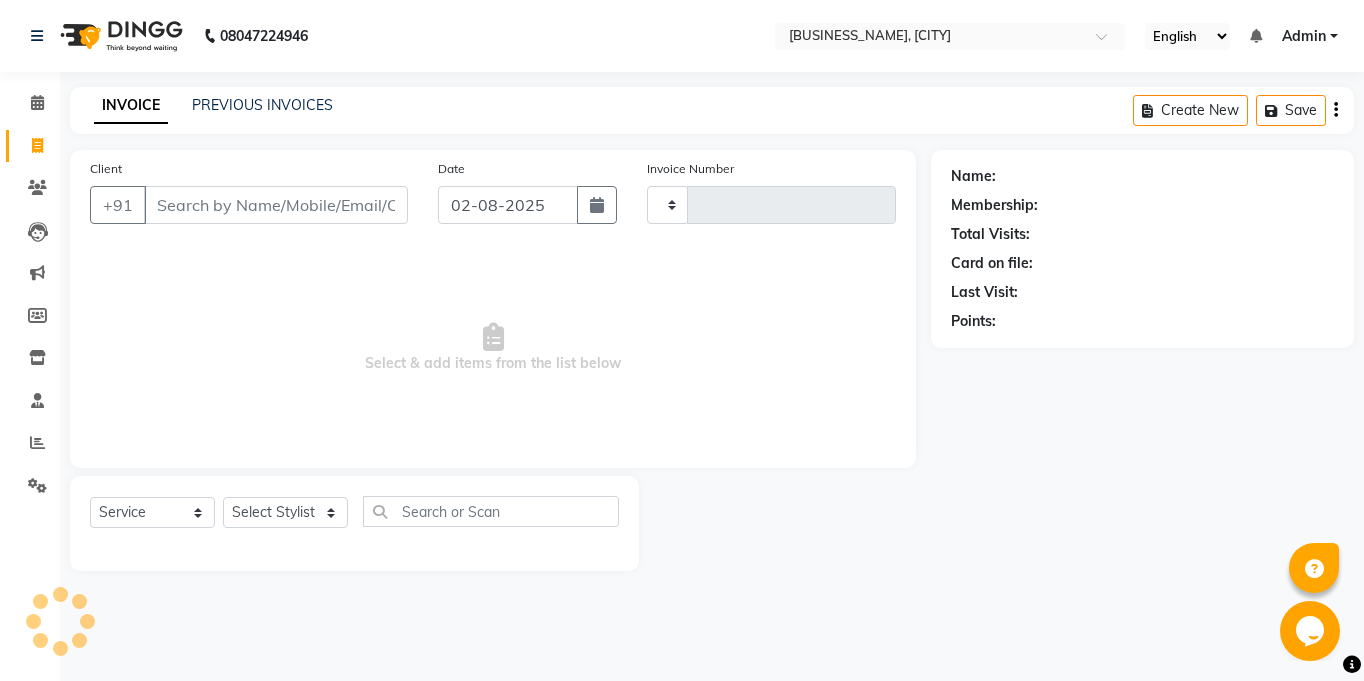 type on "1462" 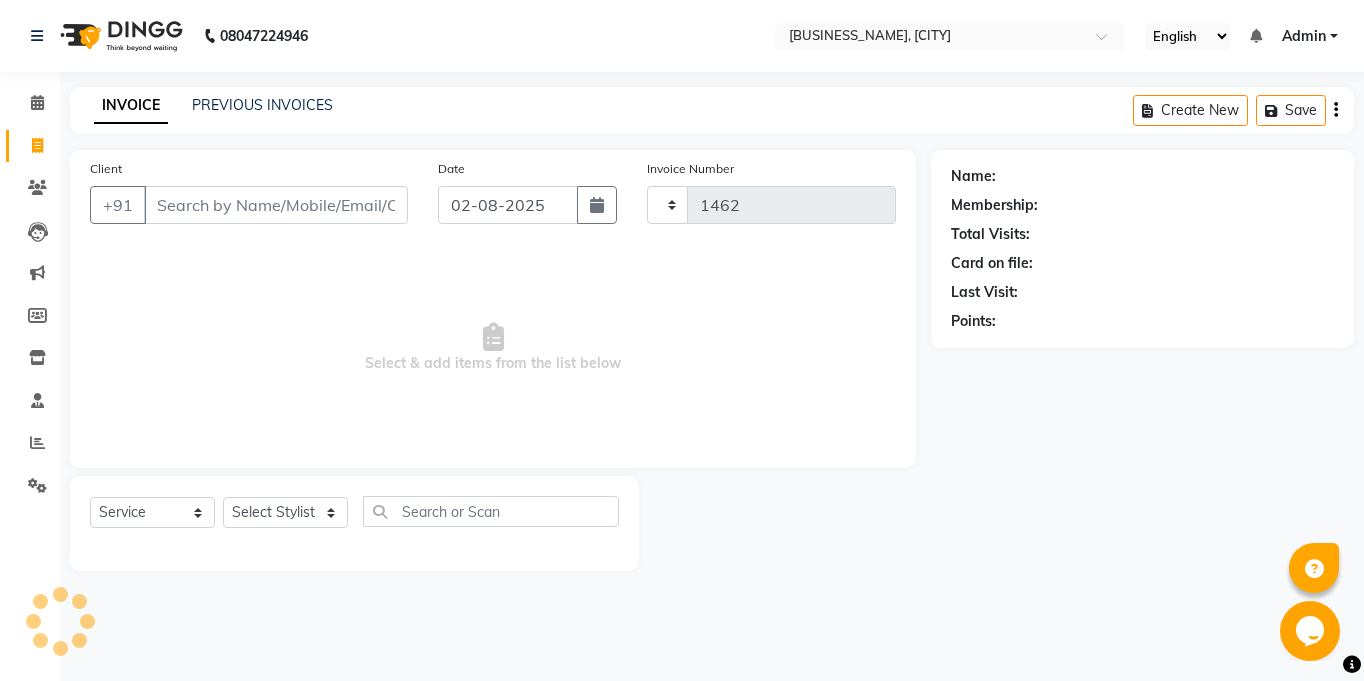 select on "5213" 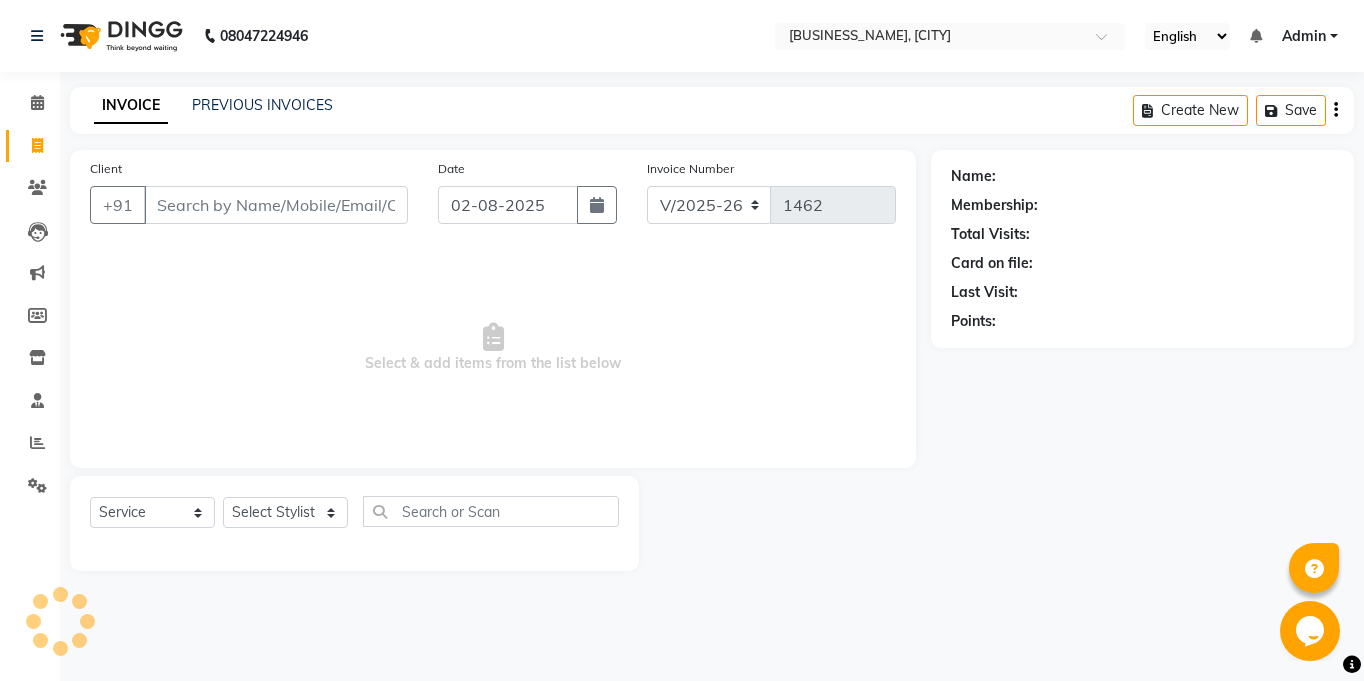 select on "product" 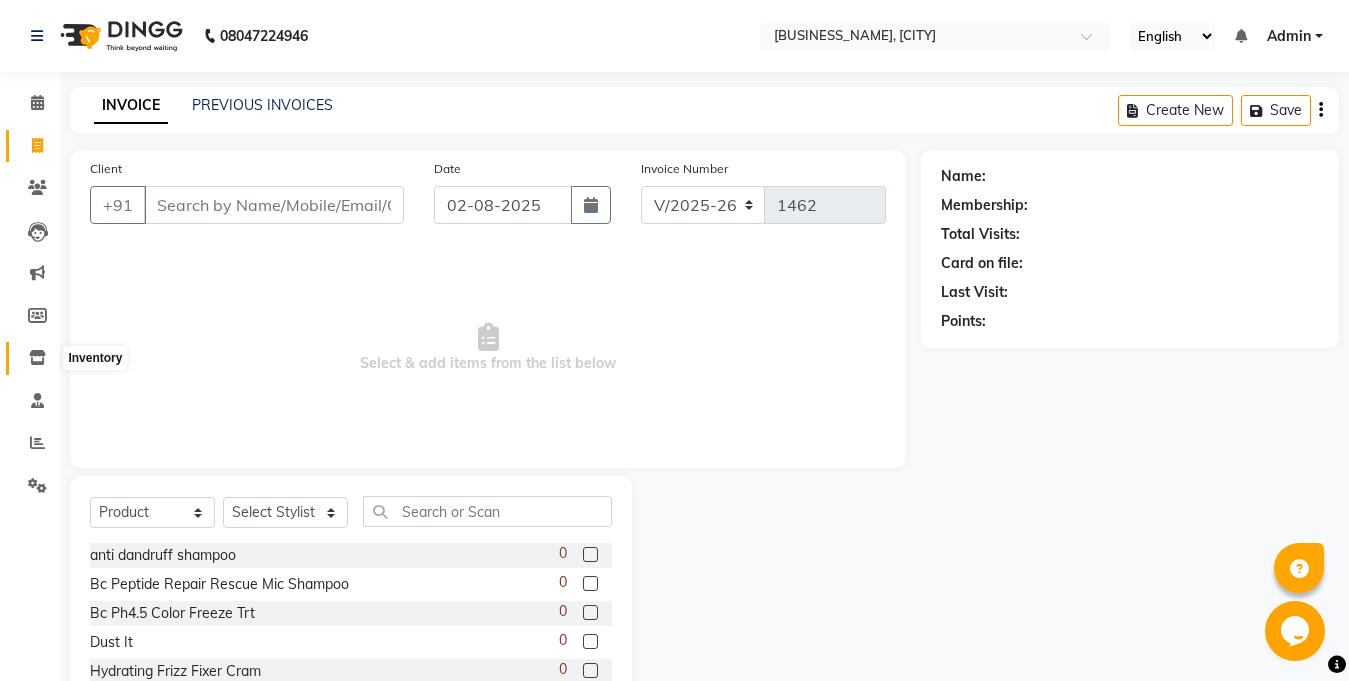click 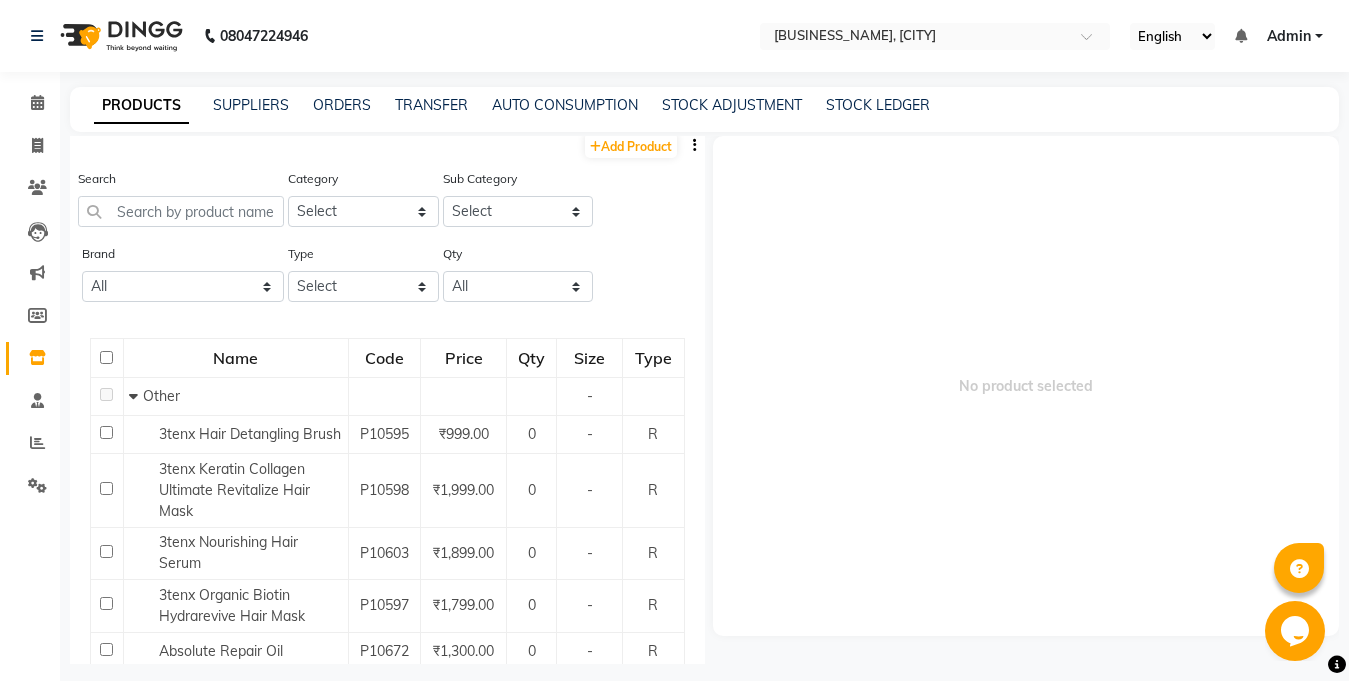 scroll, scrollTop: 0, scrollLeft: 0, axis: both 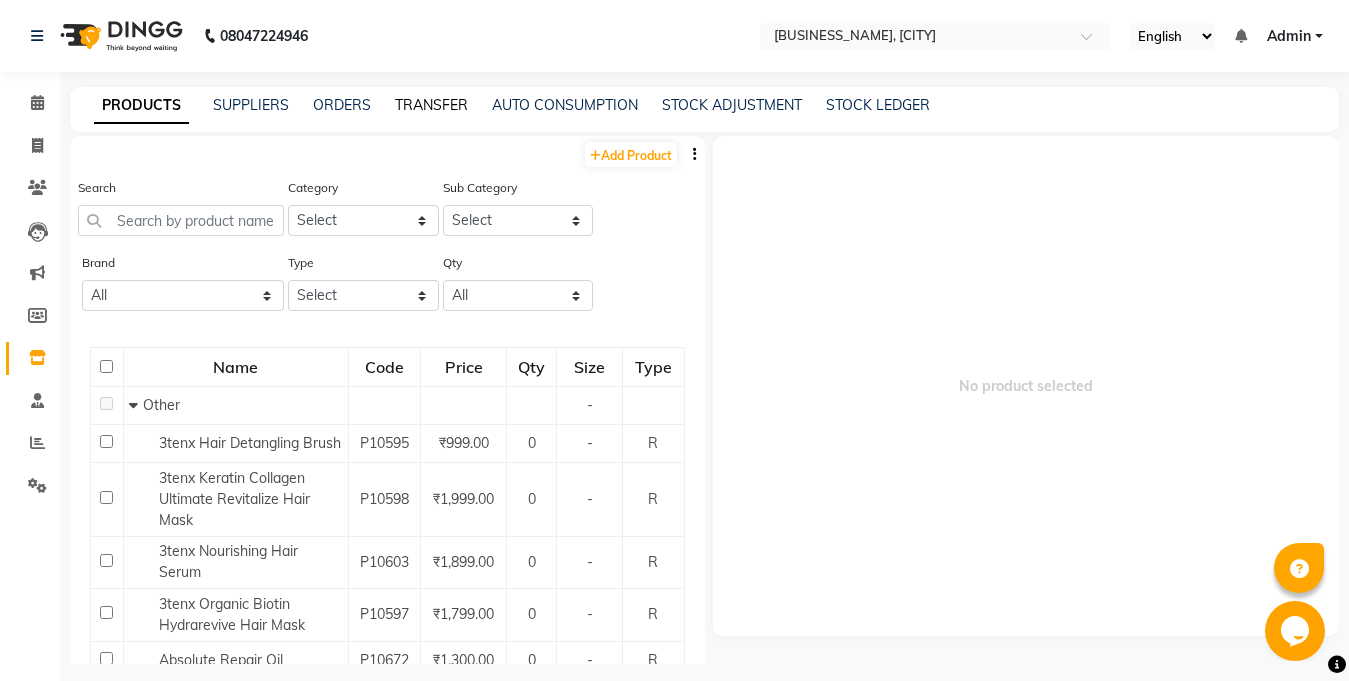 click on "TRANSFER" 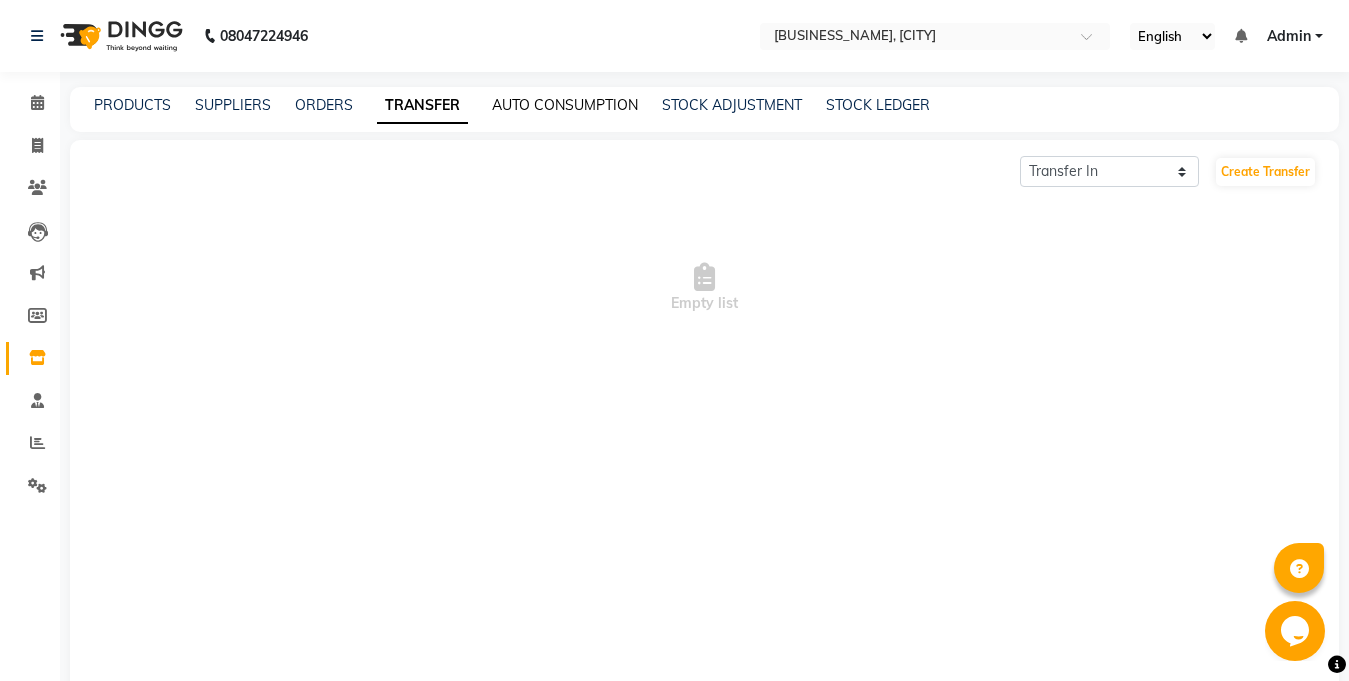 click on "AUTO CONSUMPTION" 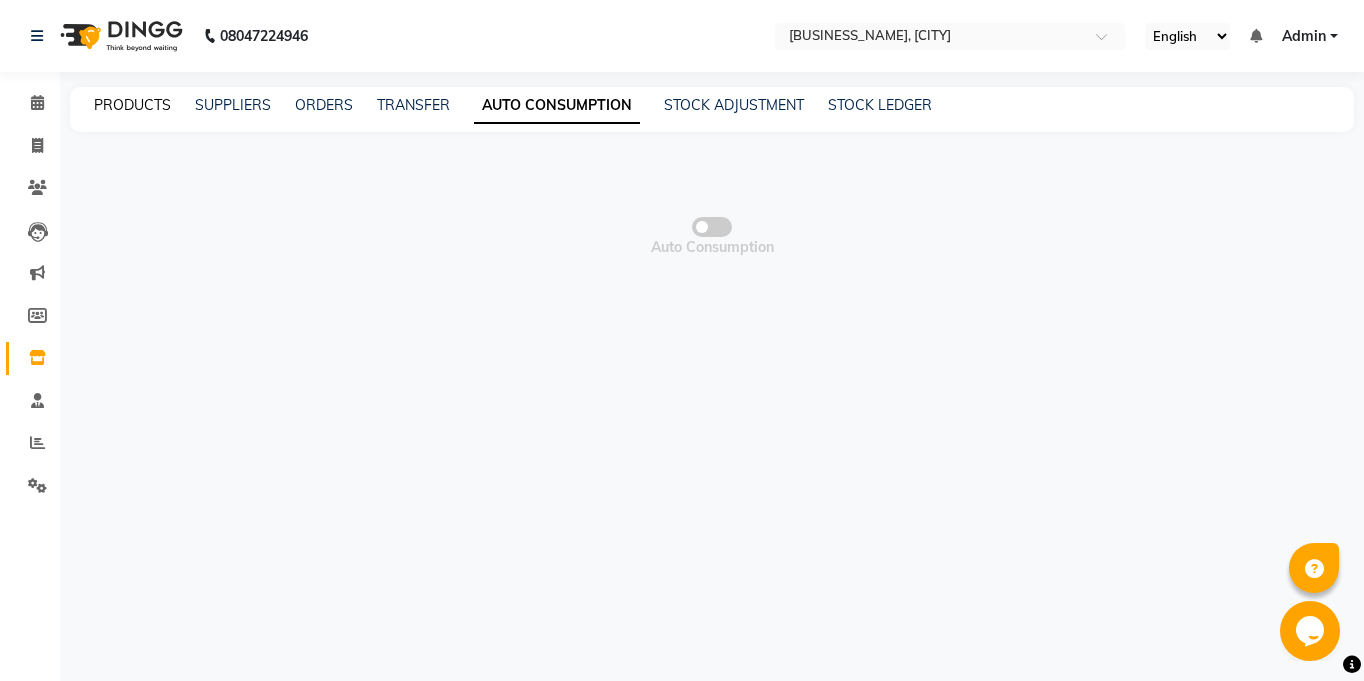 click on "PRODUCTS" 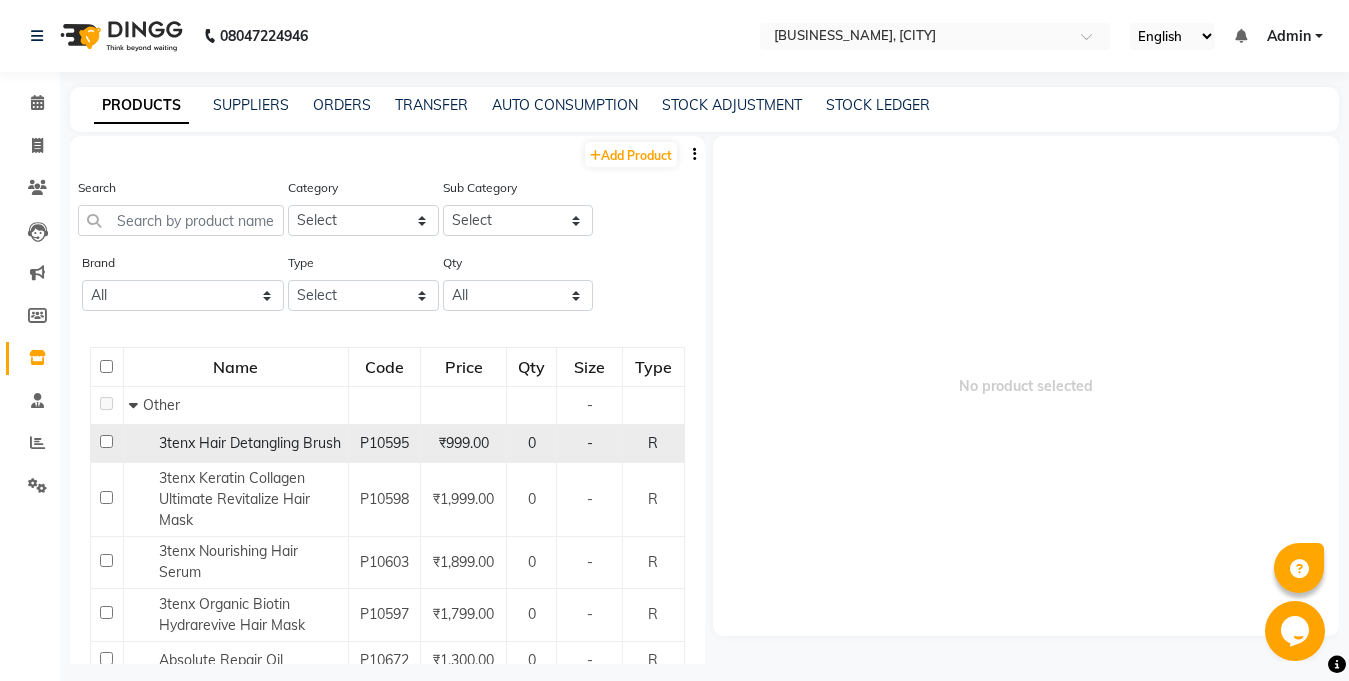 click on "3tenx Hair Detangling Brush" 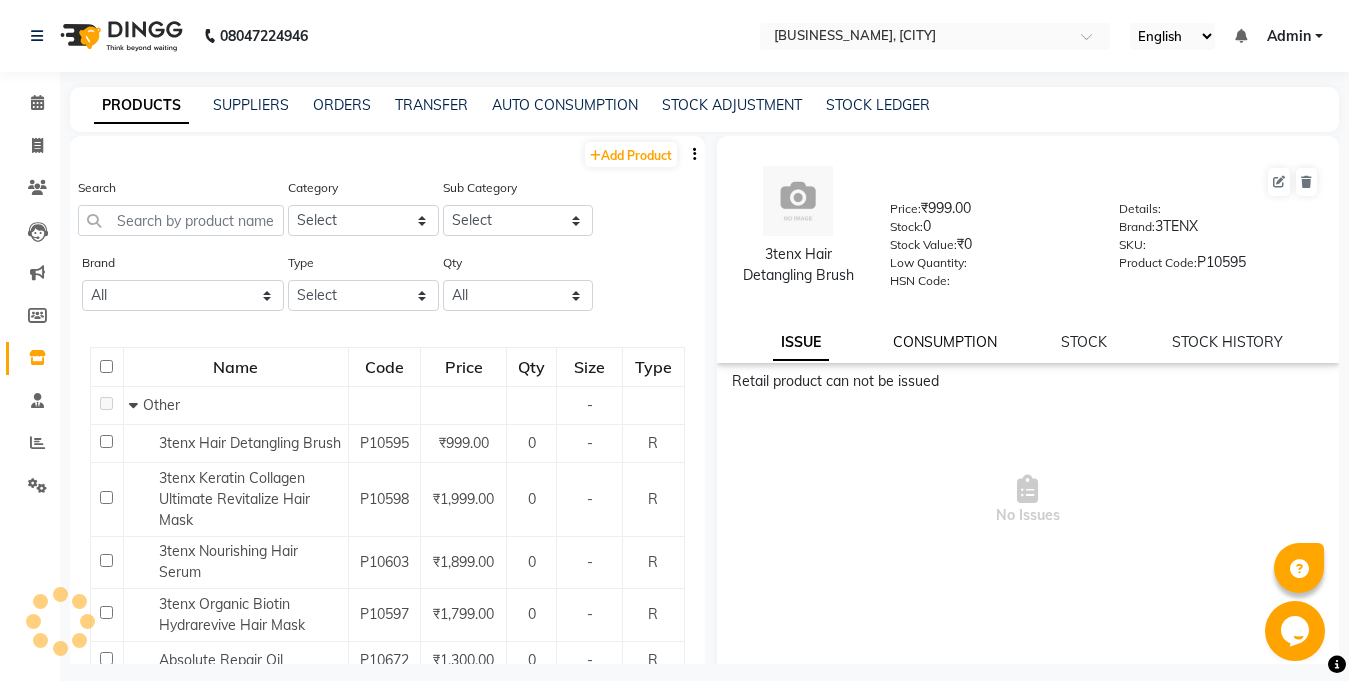 click on "CONSUMPTION" 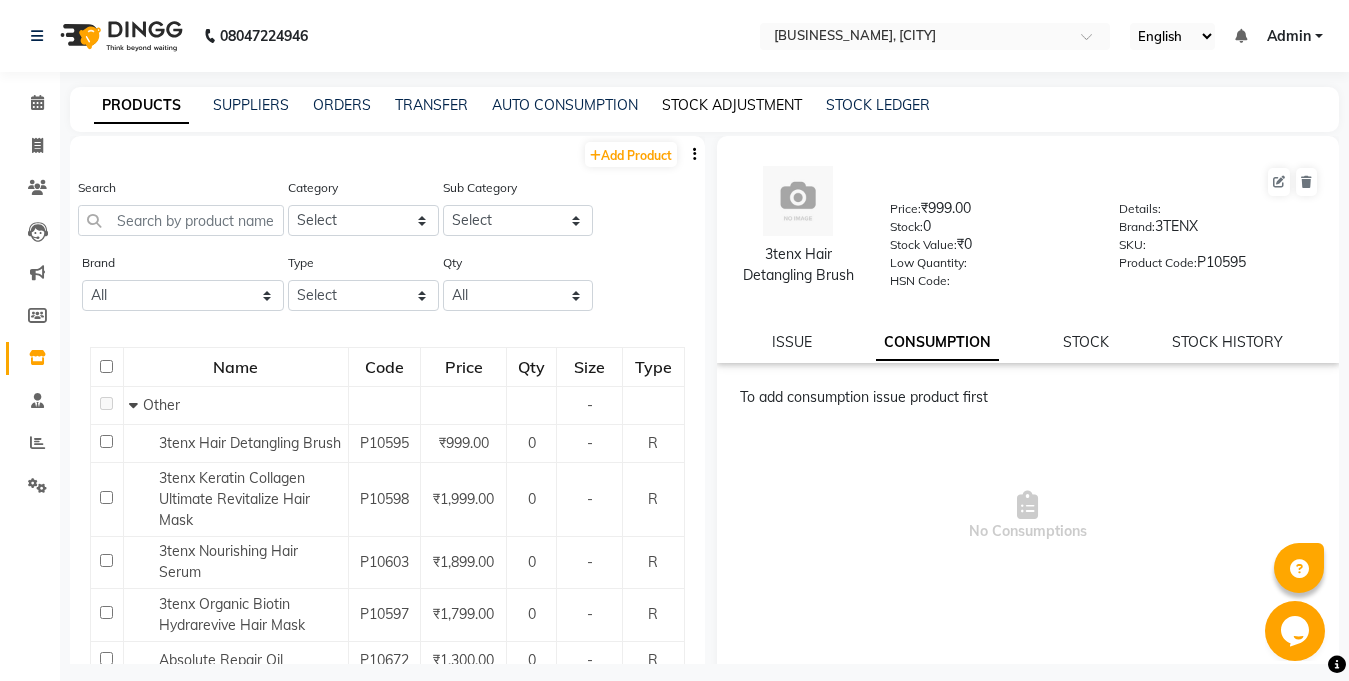 click on "STOCK ADJUSTMENT" 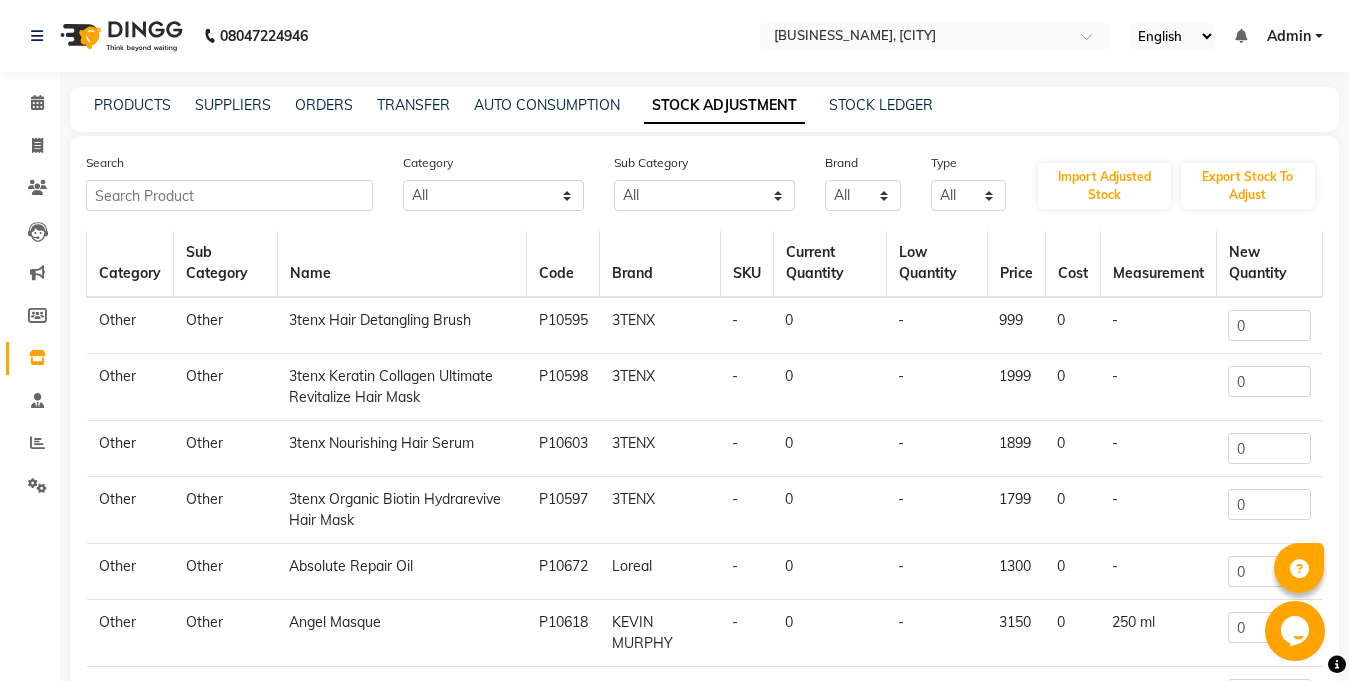 scroll, scrollTop: 0, scrollLeft: 0, axis: both 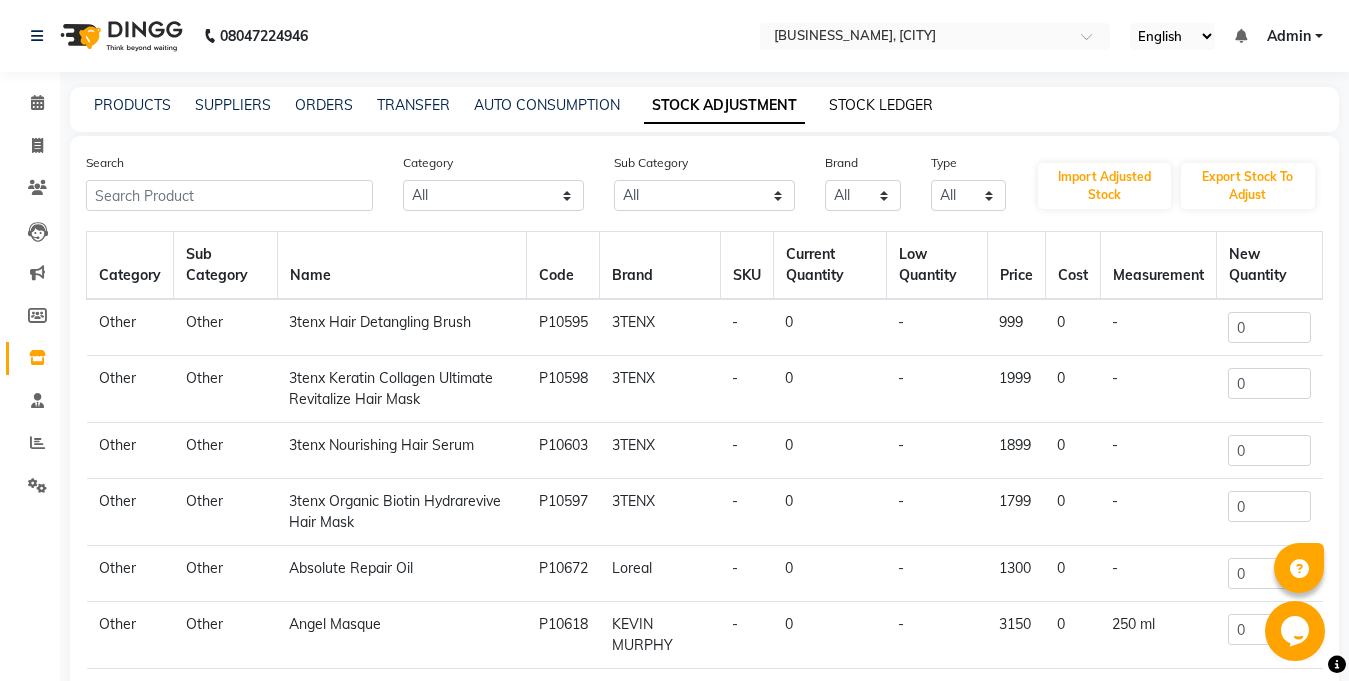 click on "STOCK LEDGER" 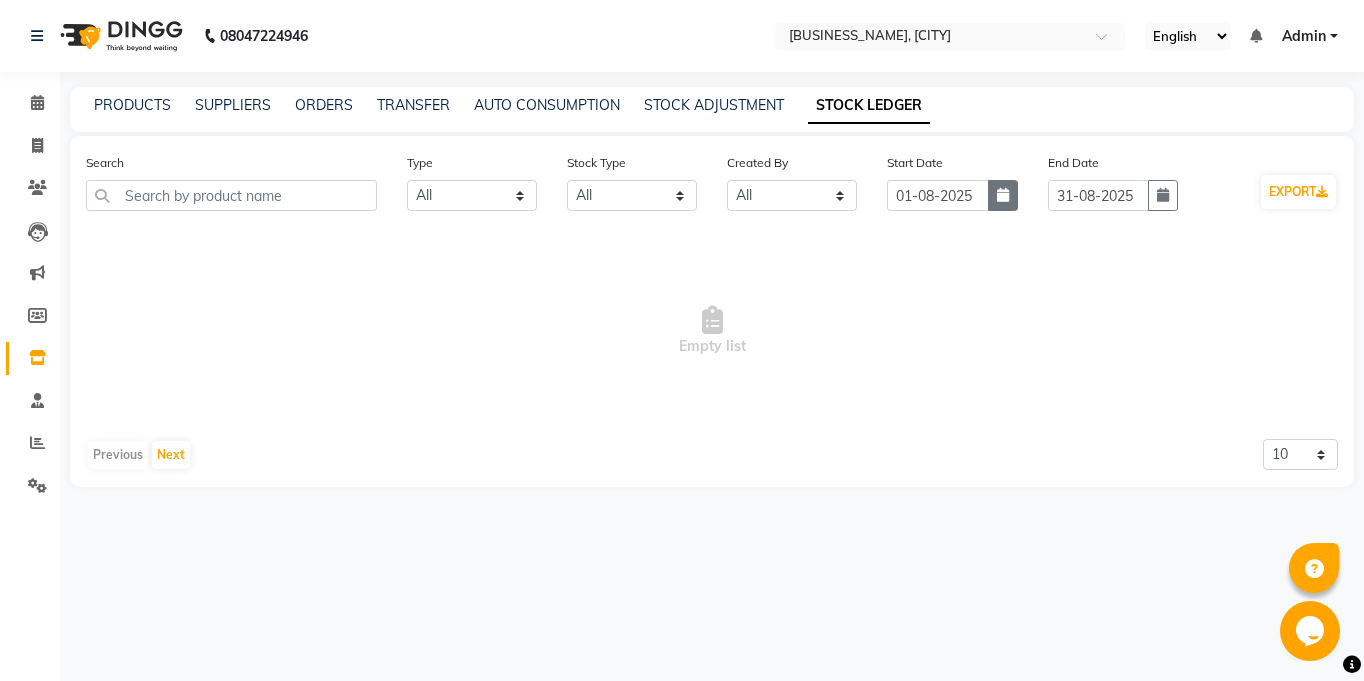 click 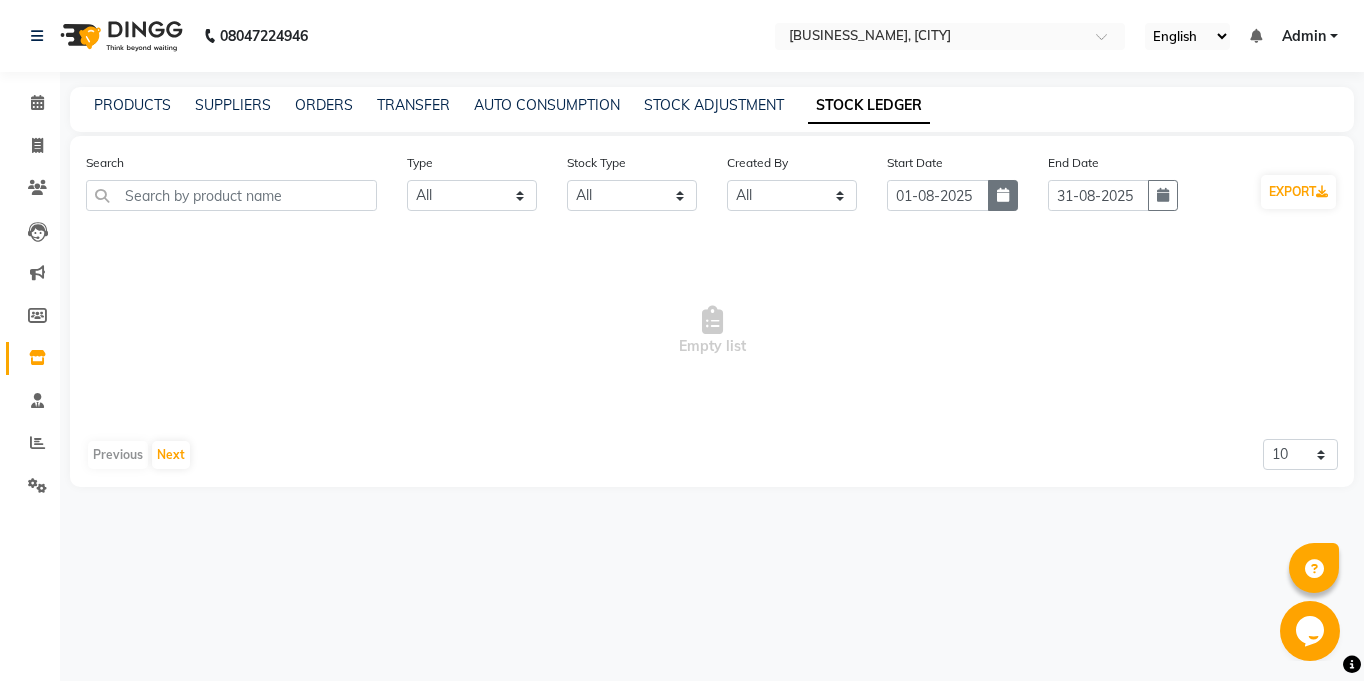 select on "8" 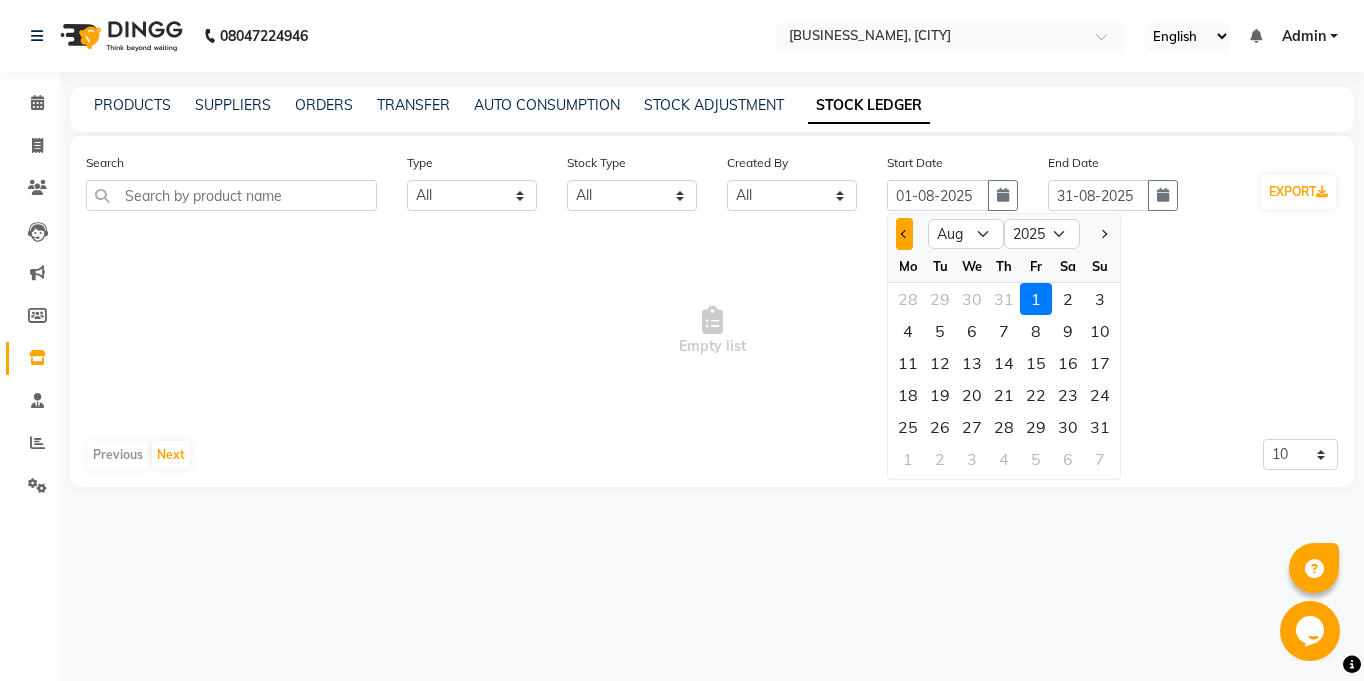 click 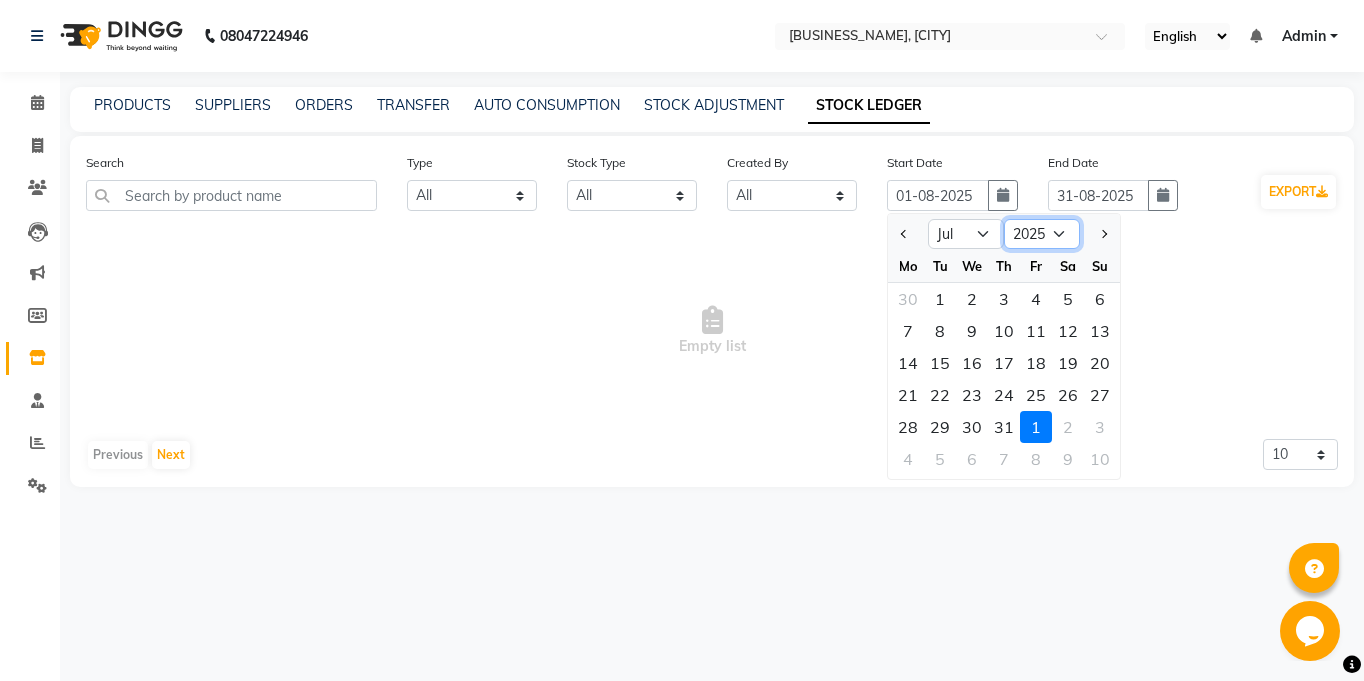 click on "2015 2016 2017 2018 2019 2020 2021 2022 2023 2024 2025 2026 2027 2028 2029 2030 2031 2032 2033 2034 2035" 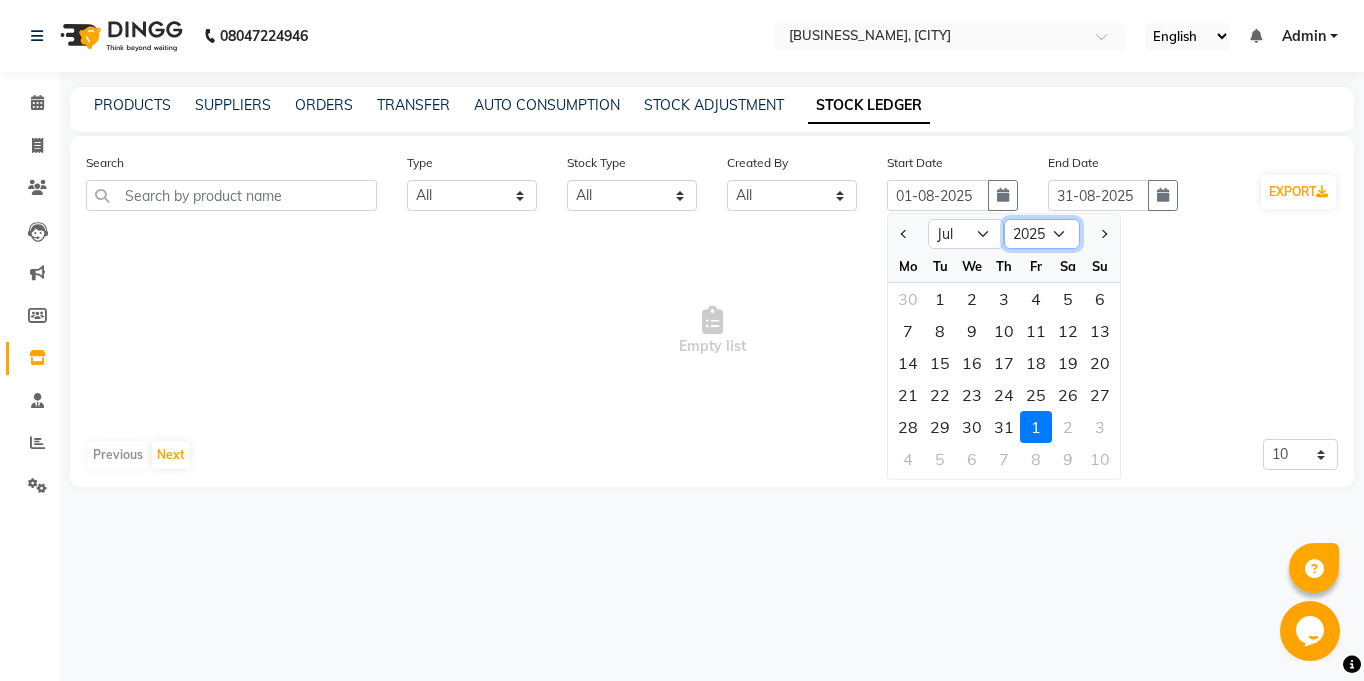 select on "2024" 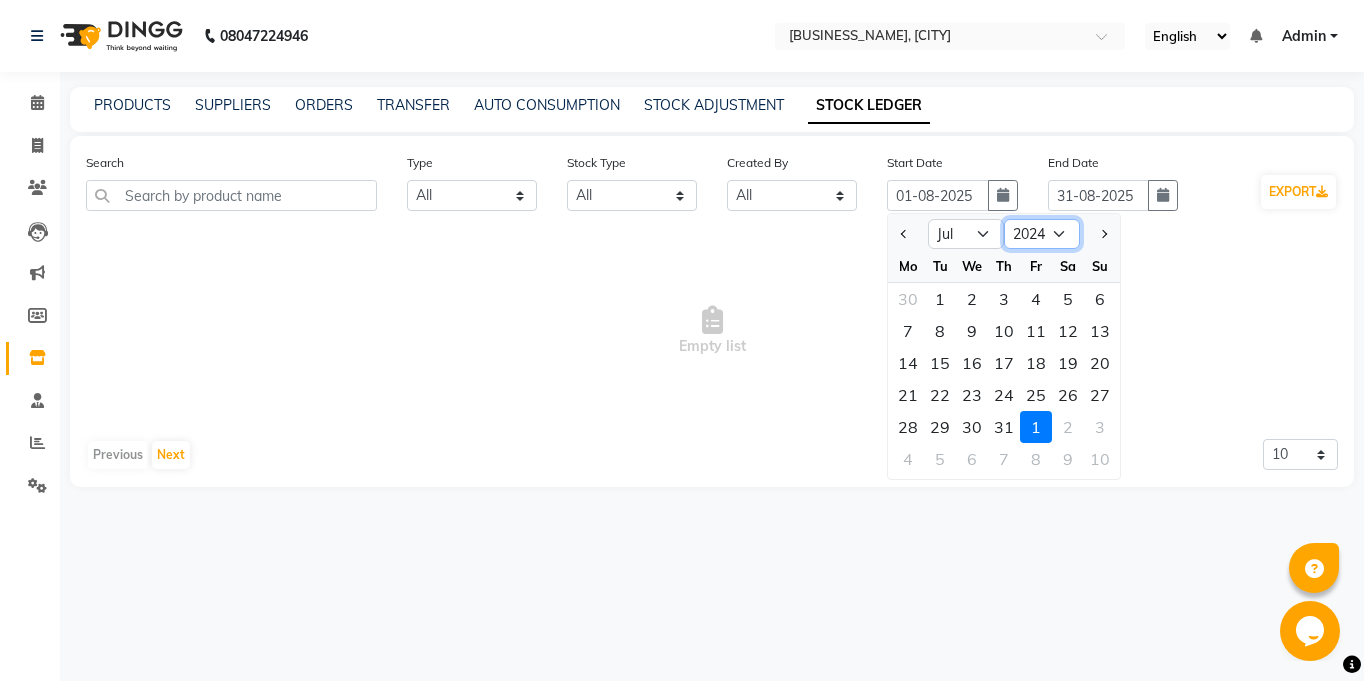 click on "2015 2016 2017 2018 2019 2020 2021 2022 2023 2024 2025 2026 2027 2028 2029 2030 2031 2032 2033 2034 2035" 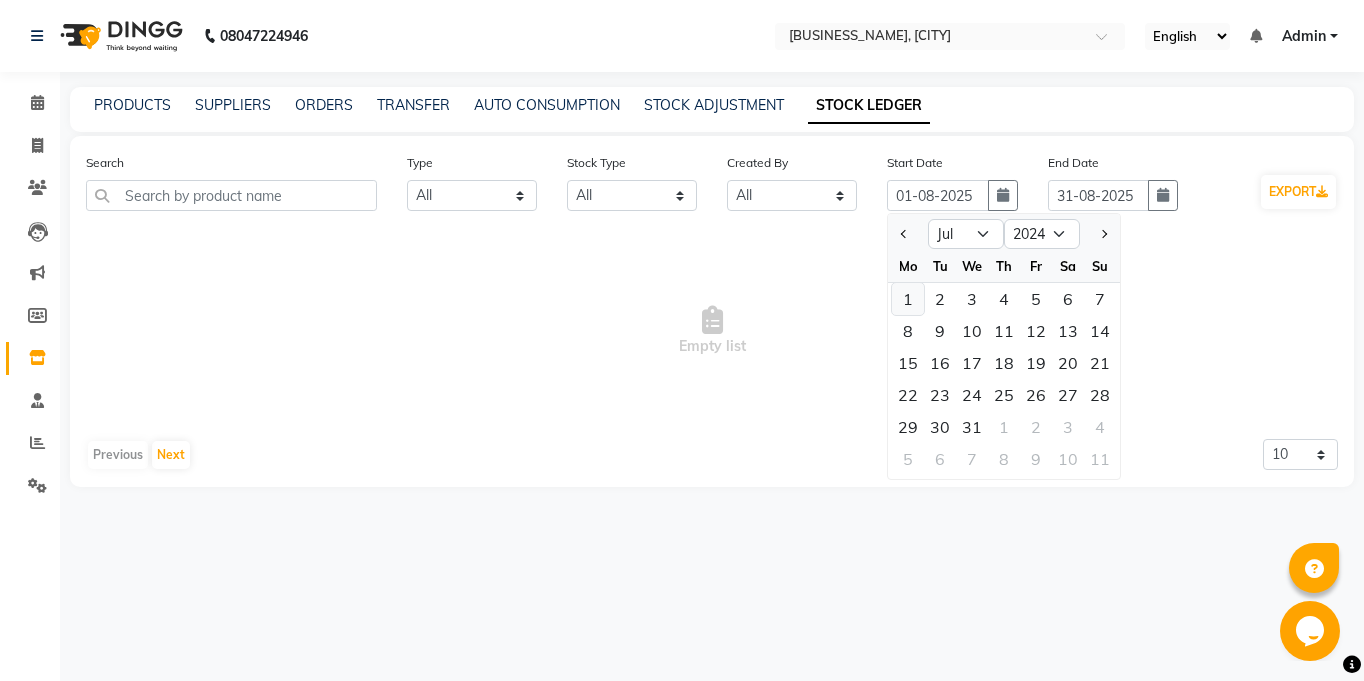click on "1" 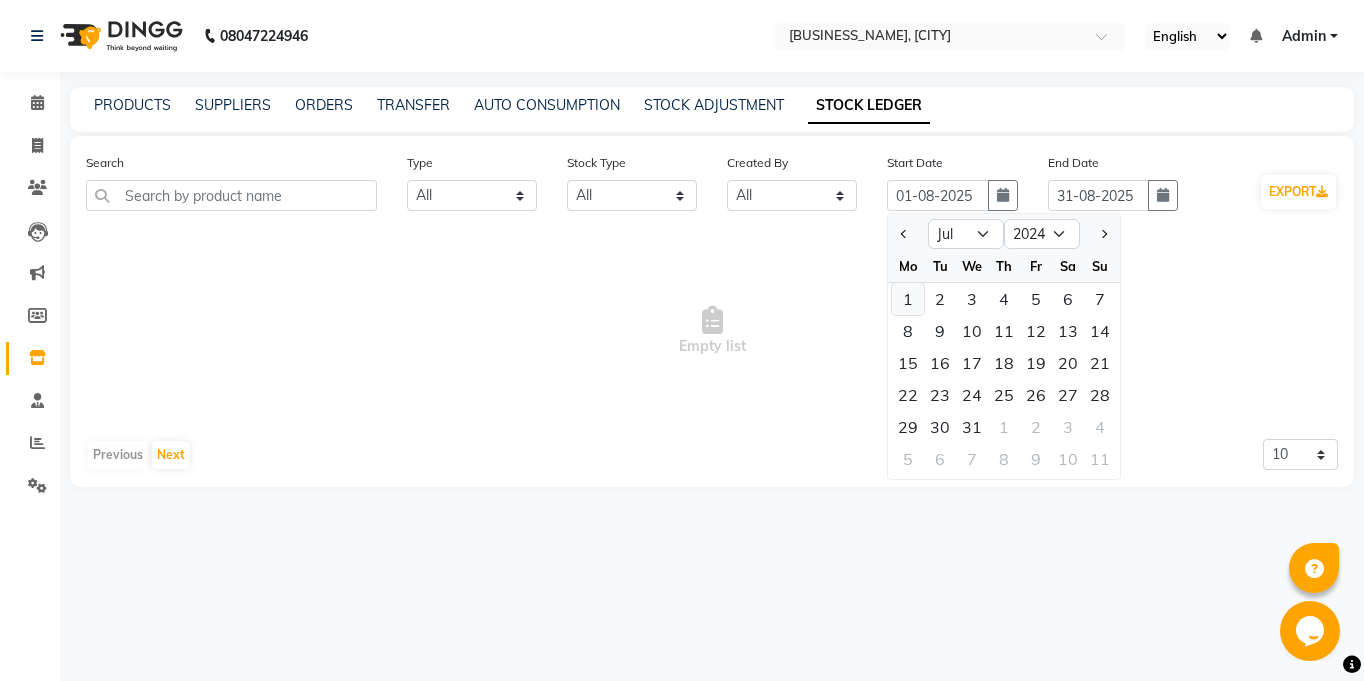 type on "01-07-2024" 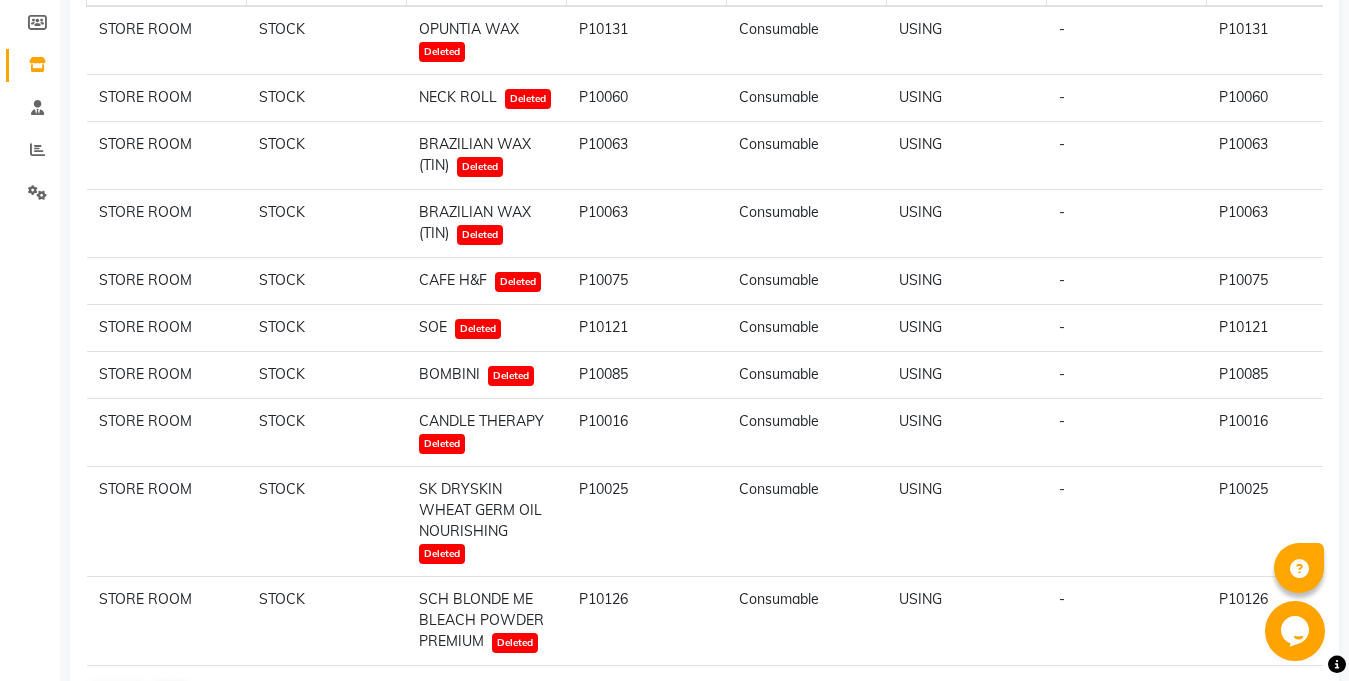 scroll, scrollTop: 300, scrollLeft: 0, axis: vertical 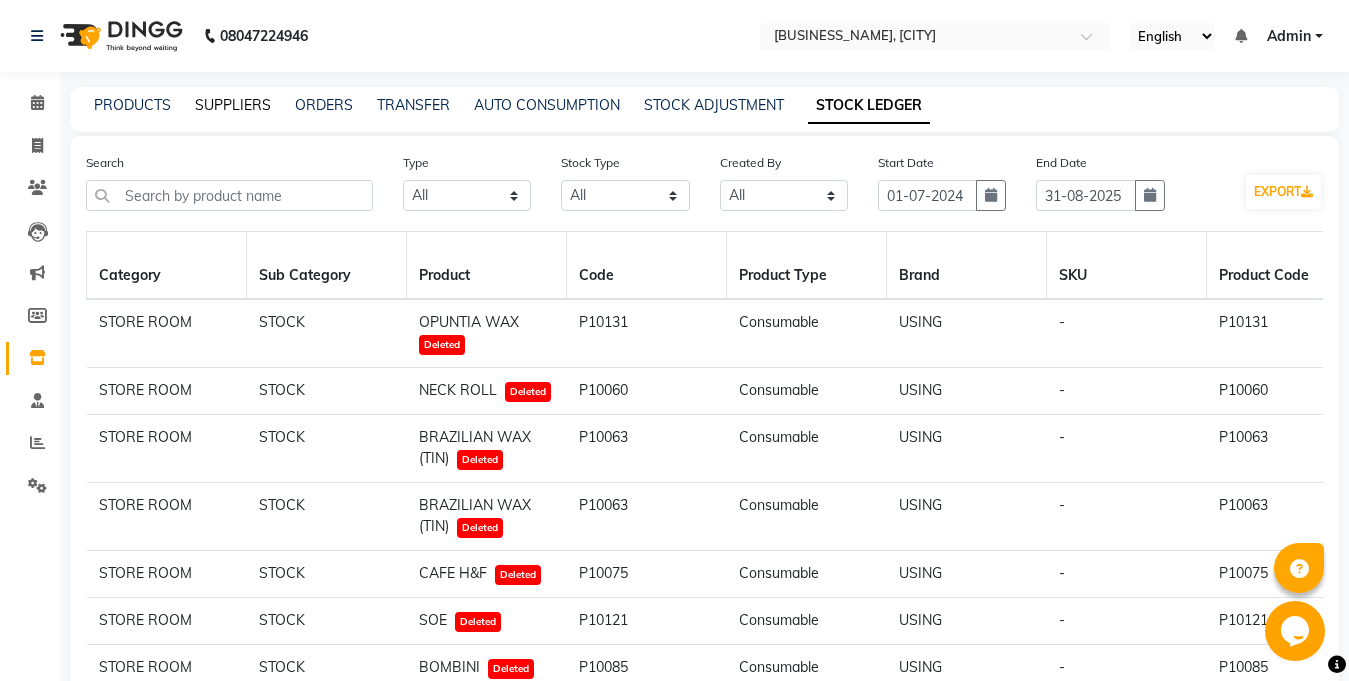 click on "SUPPLIERS" 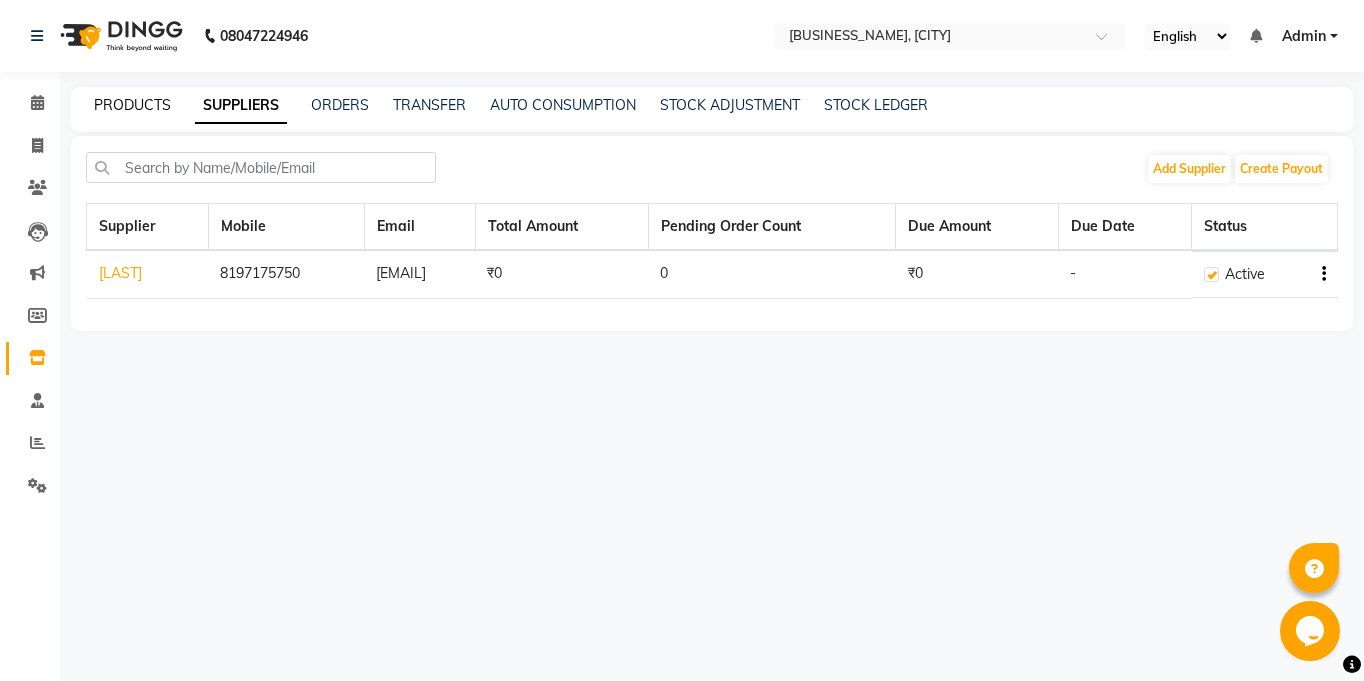 click on "PRODUCTS" 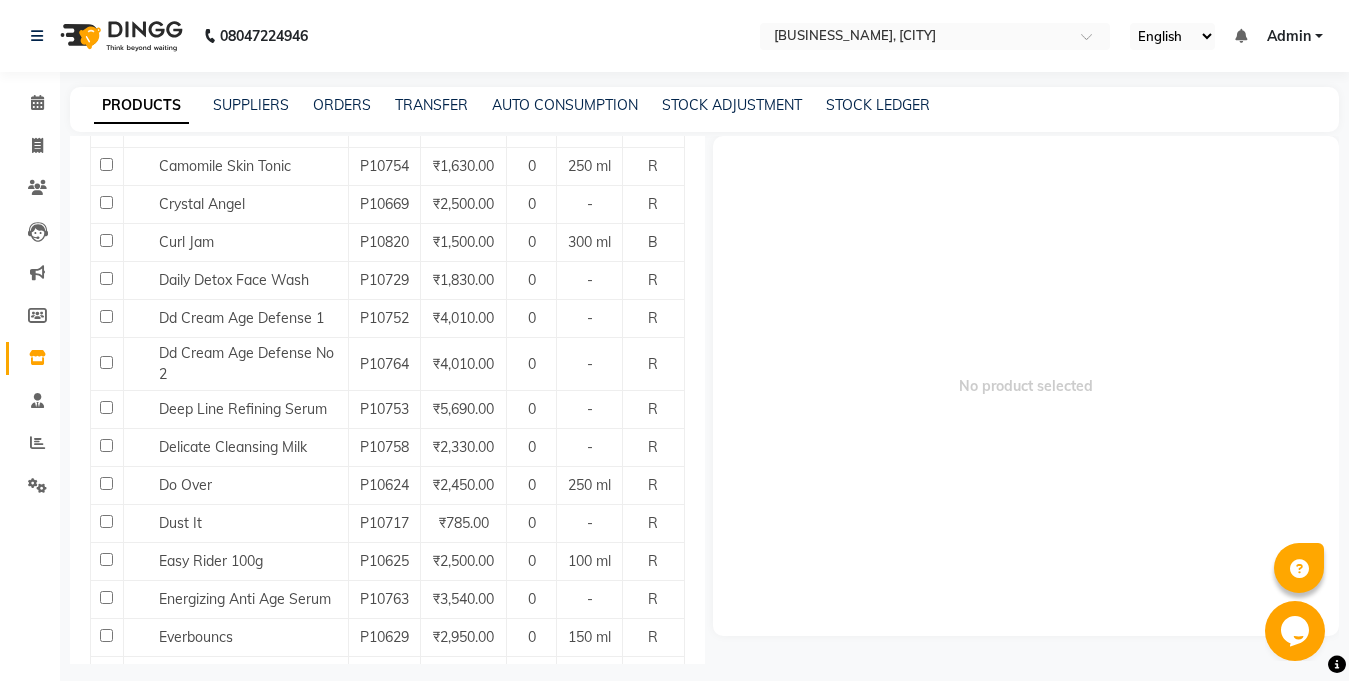 scroll, scrollTop: 1465, scrollLeft: 0, axis: vertical 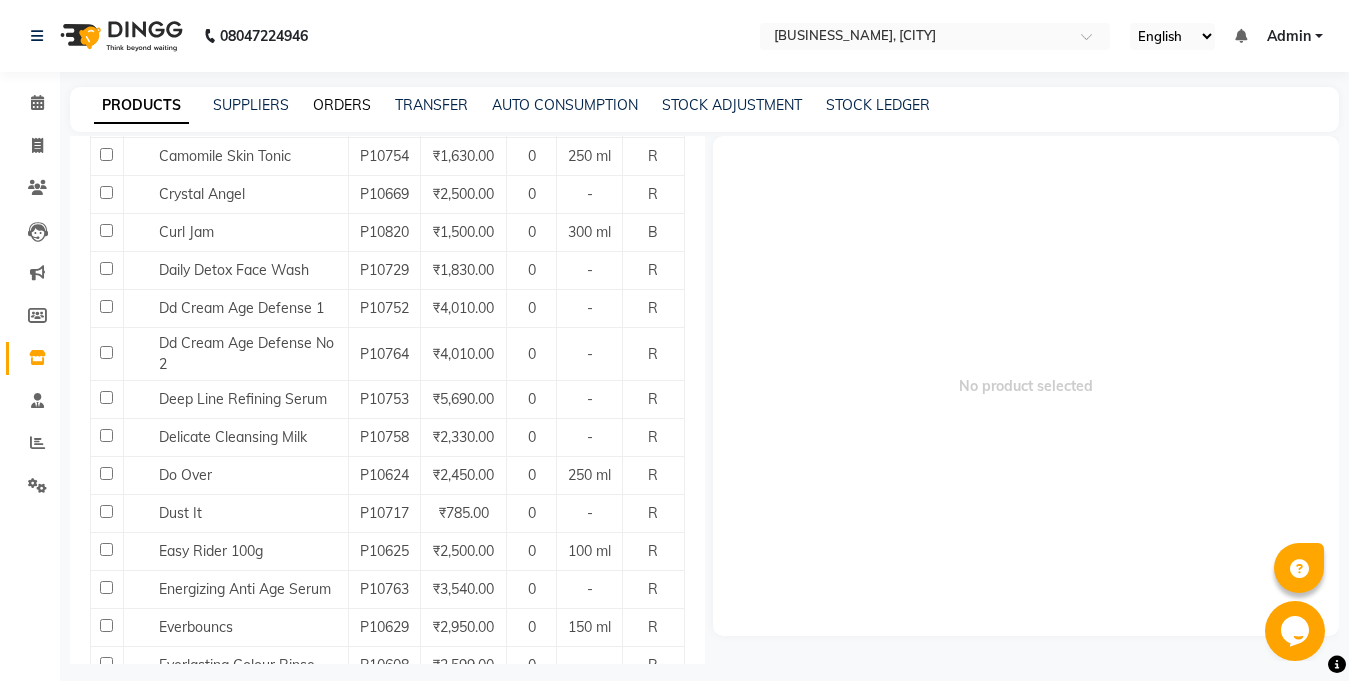 click on "ORDERS" 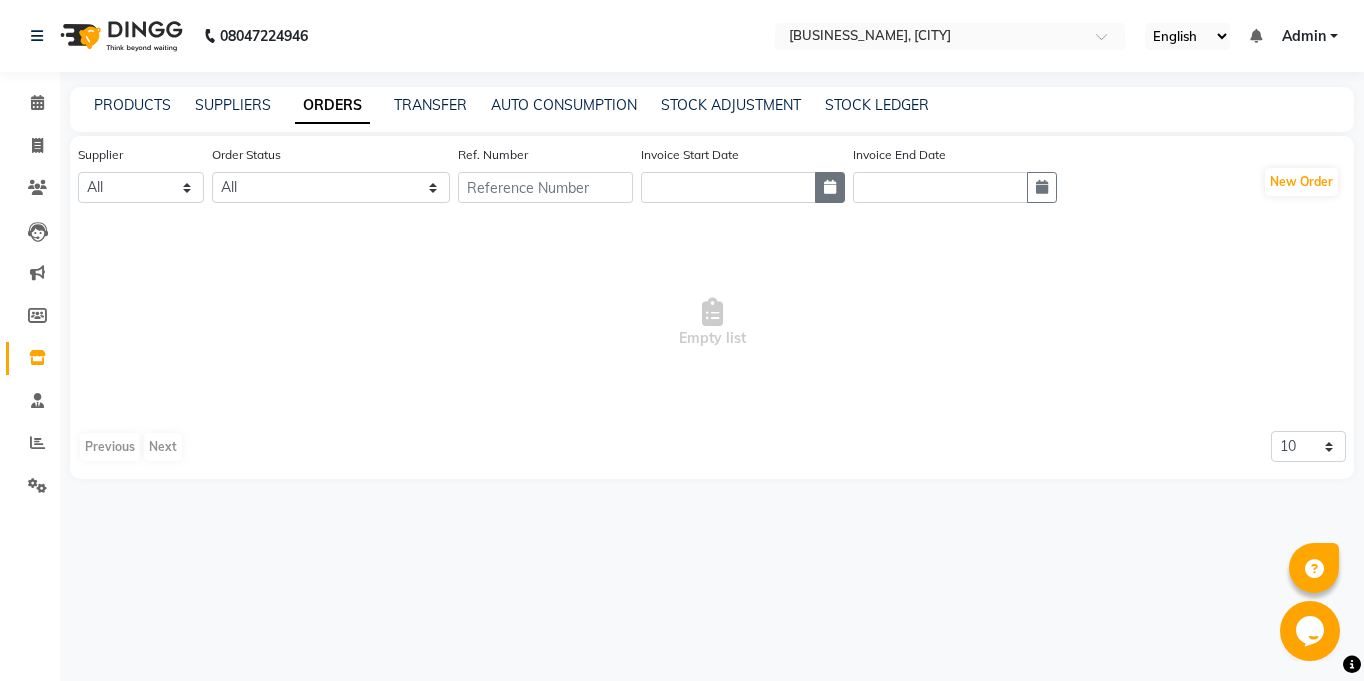 click 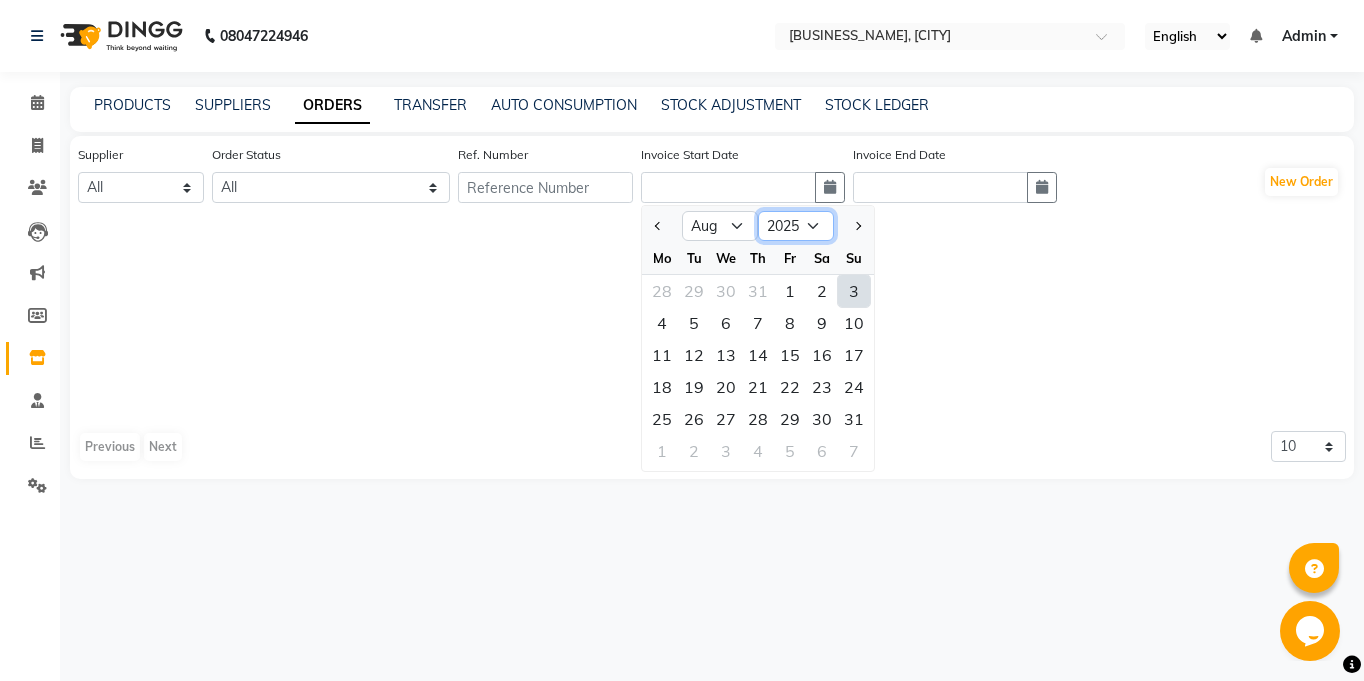 click on "2015 2016 2017 2018 2019 2020 2021 2022 2023 2024 2025 2026 2027 2028 2029 2030 2031 2032 2033 2034 2035" 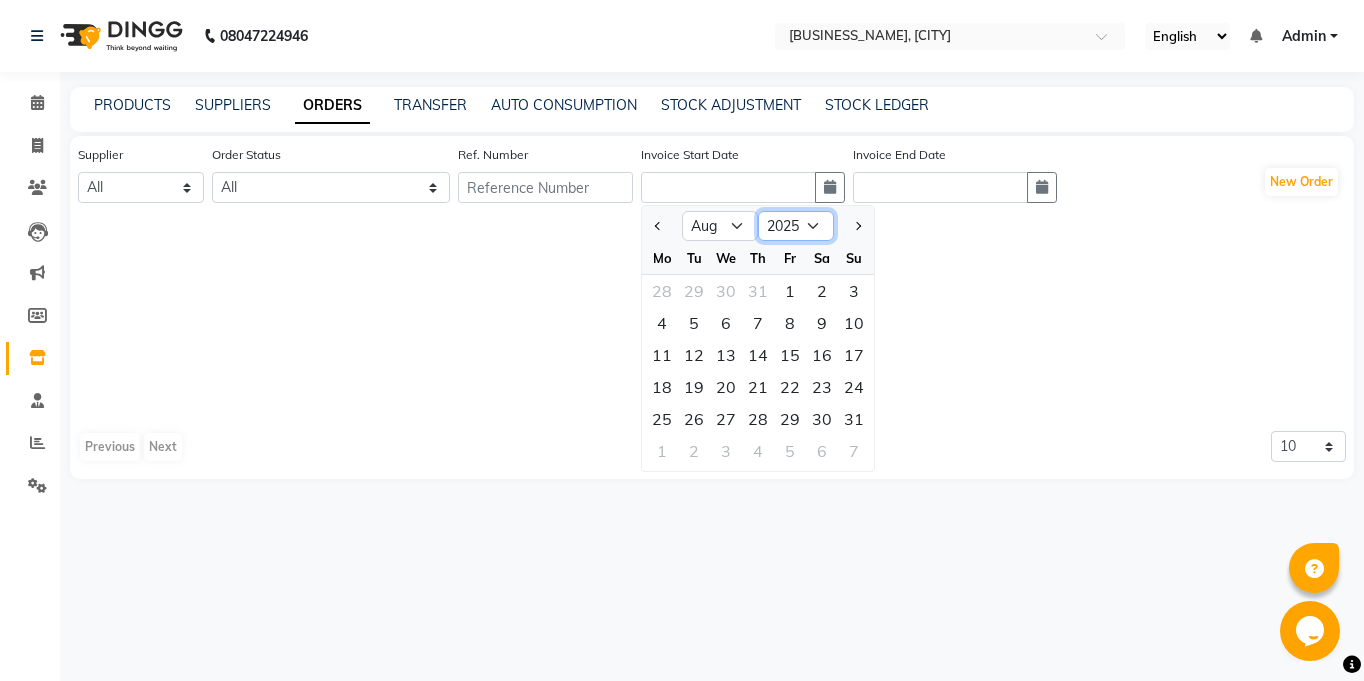 select on "2024" 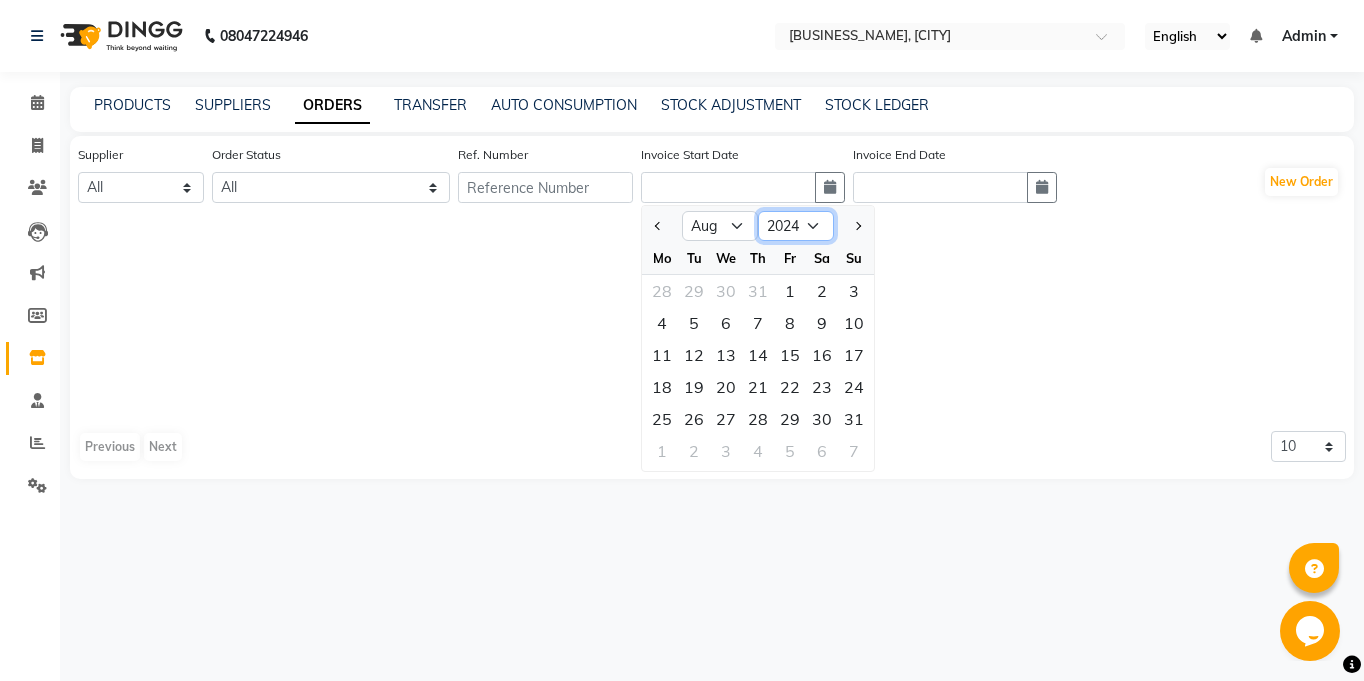 click on "2015 2016 2017 2018 2019 2020 2021 2022 2023 2024 2025 2026 2027 2028 2029 2030 2031 2032 2033 2034 2035" 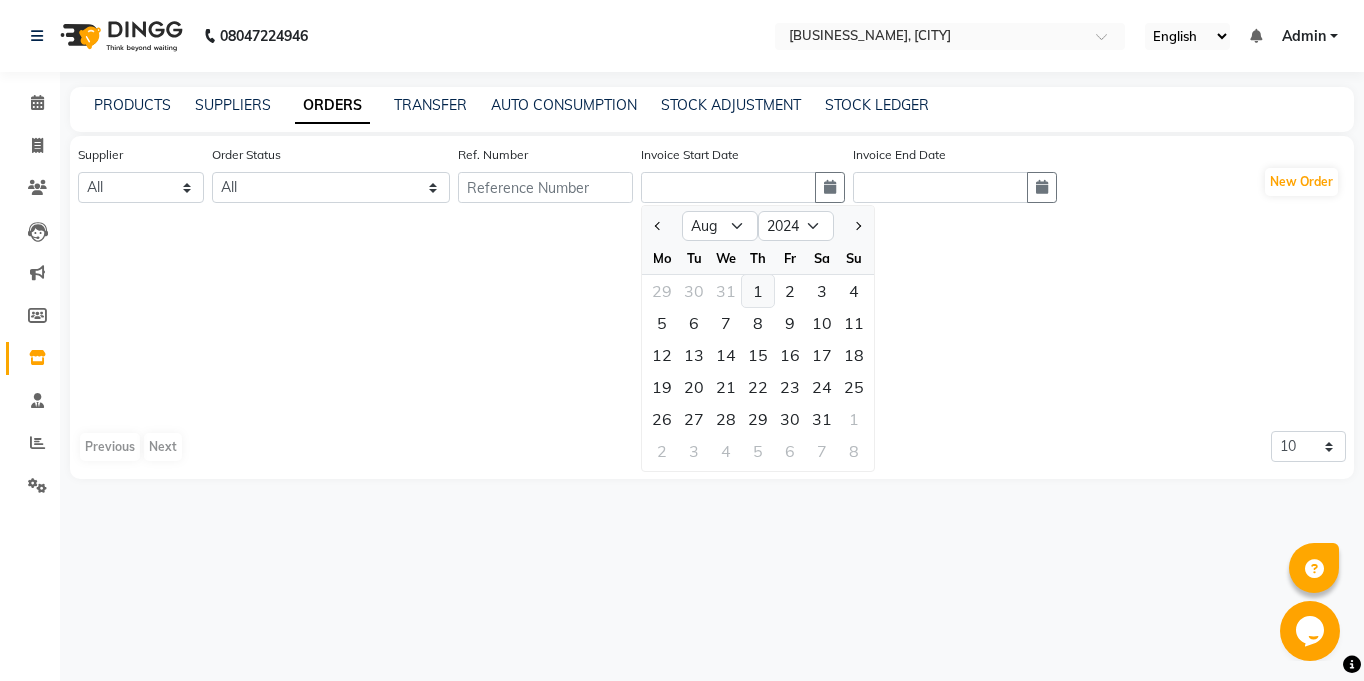 click on "1" 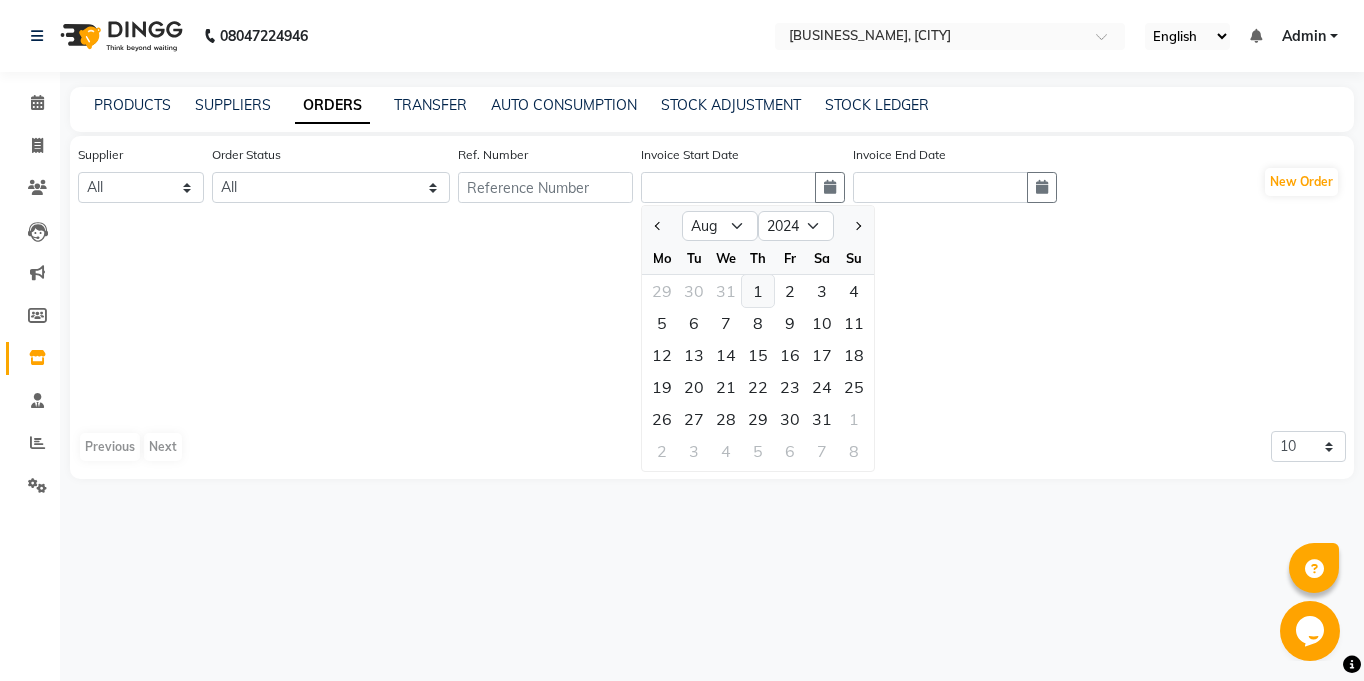 type on "01-08-2024" 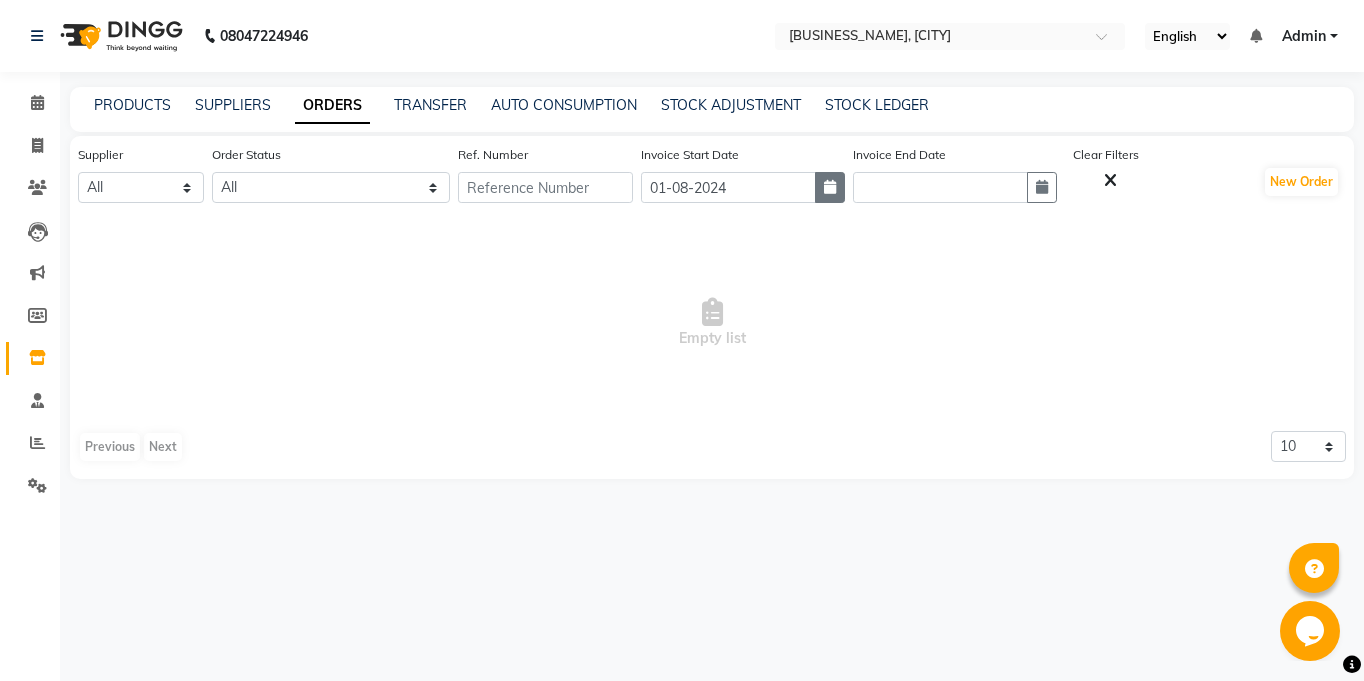 click 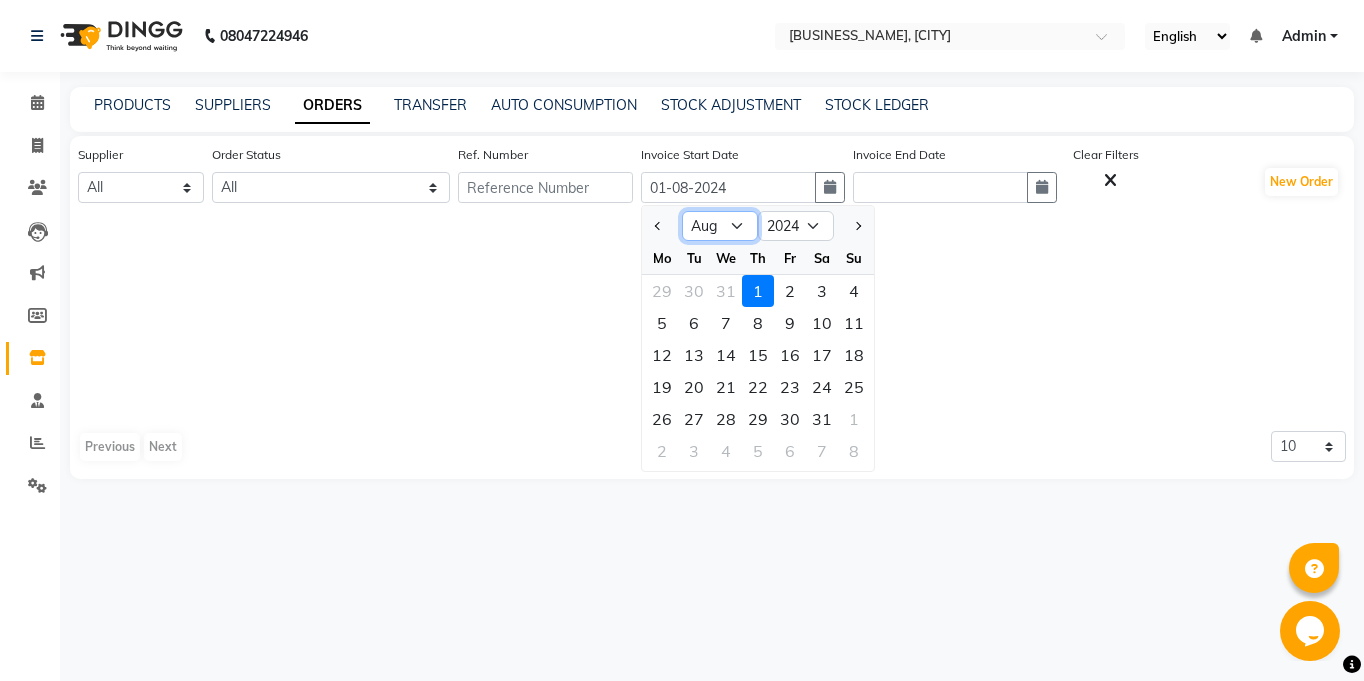 click on "Jan Feb Mar Apr May Jun Jul Aug Sep Oct Nov Dec" 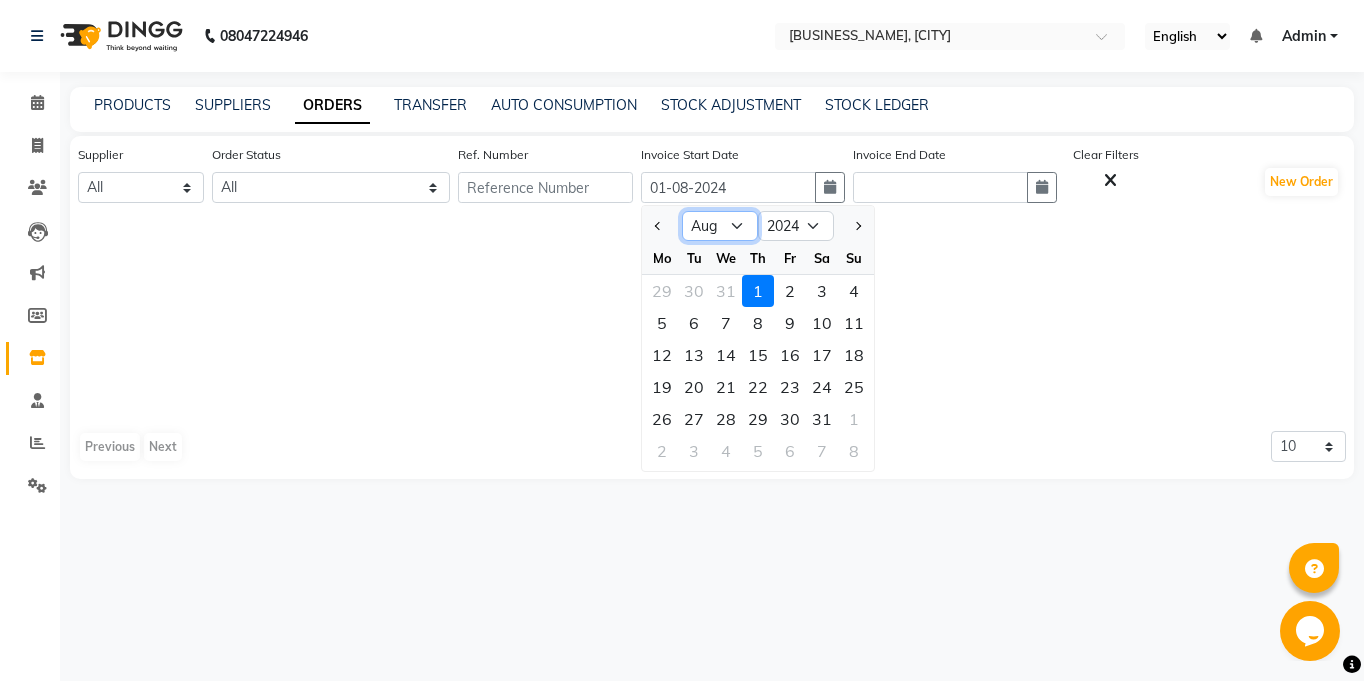 select on "4" 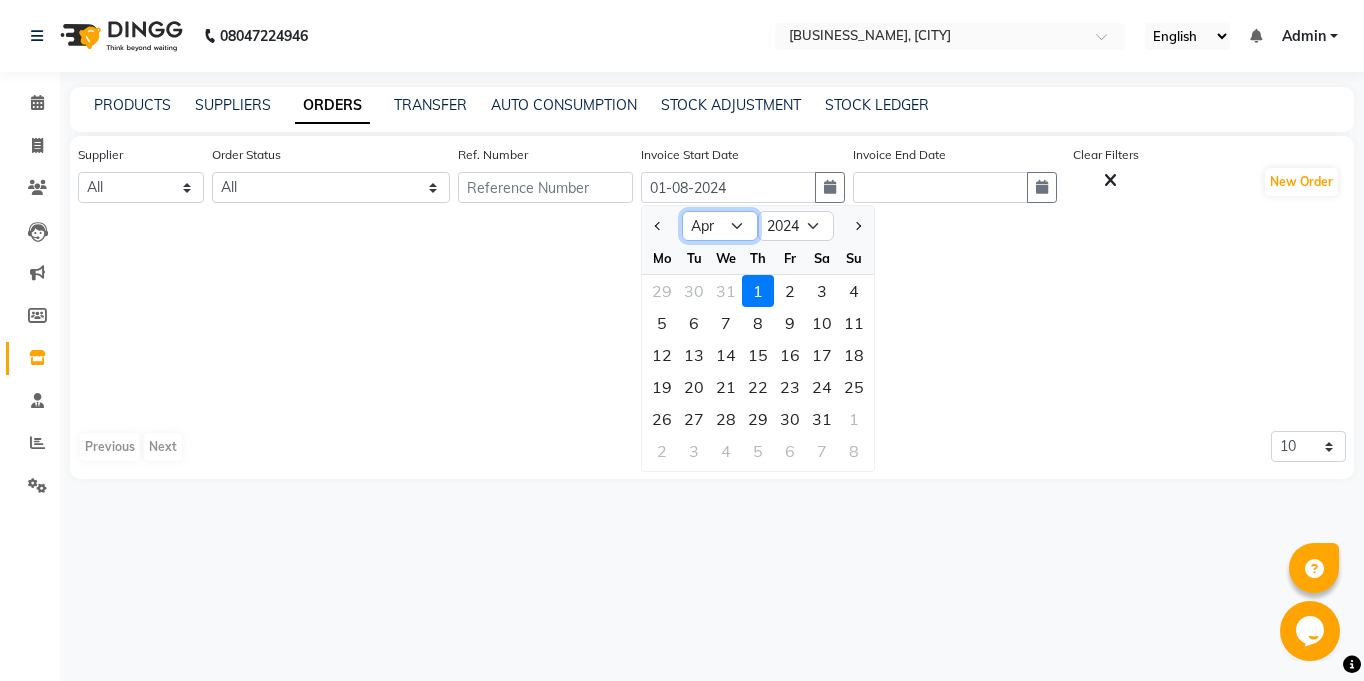 click on "Jan Feb Mar Apr May Jun Jul Aug Sep Oct Nov Dec" 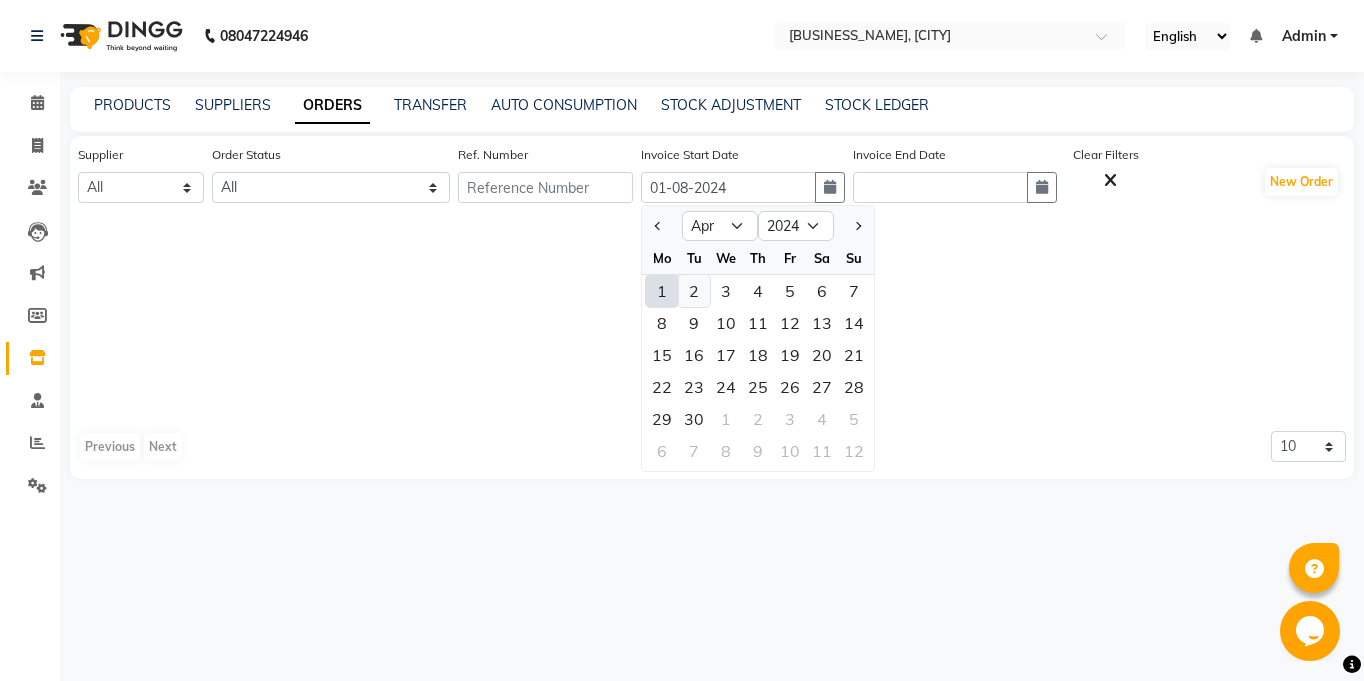 click on "2" 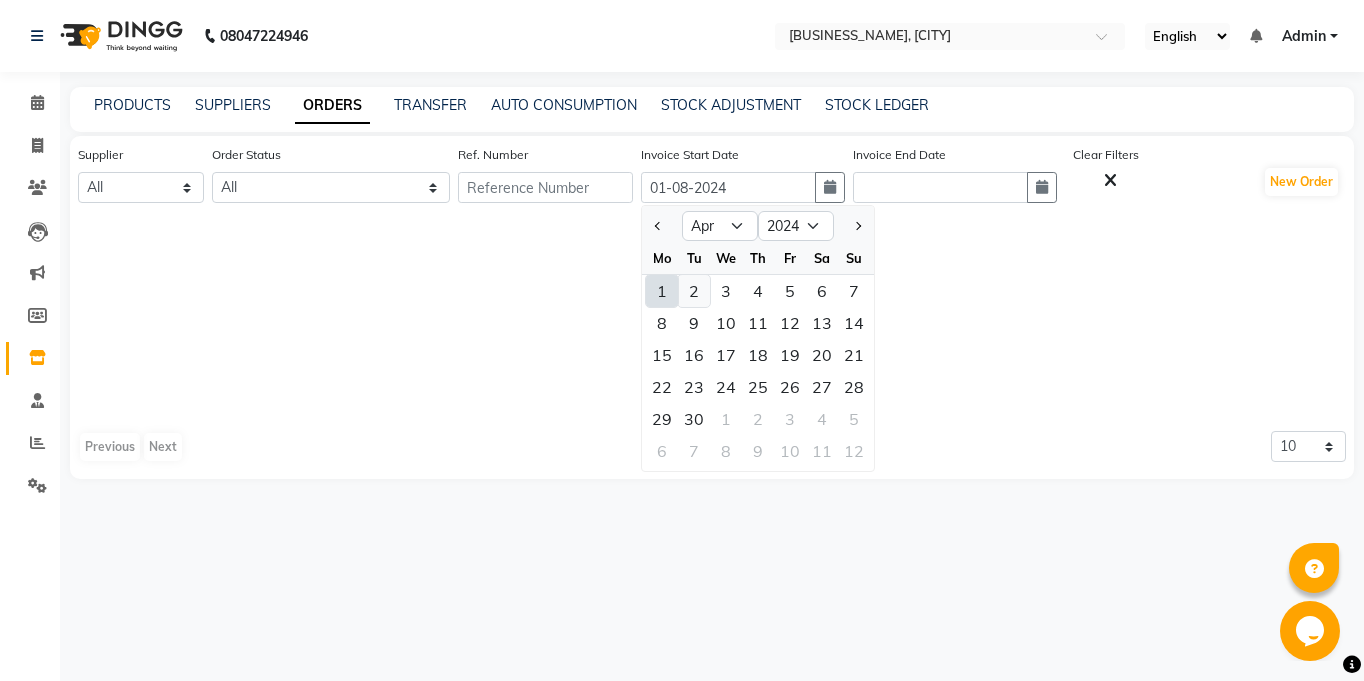type on "02-04-2024" 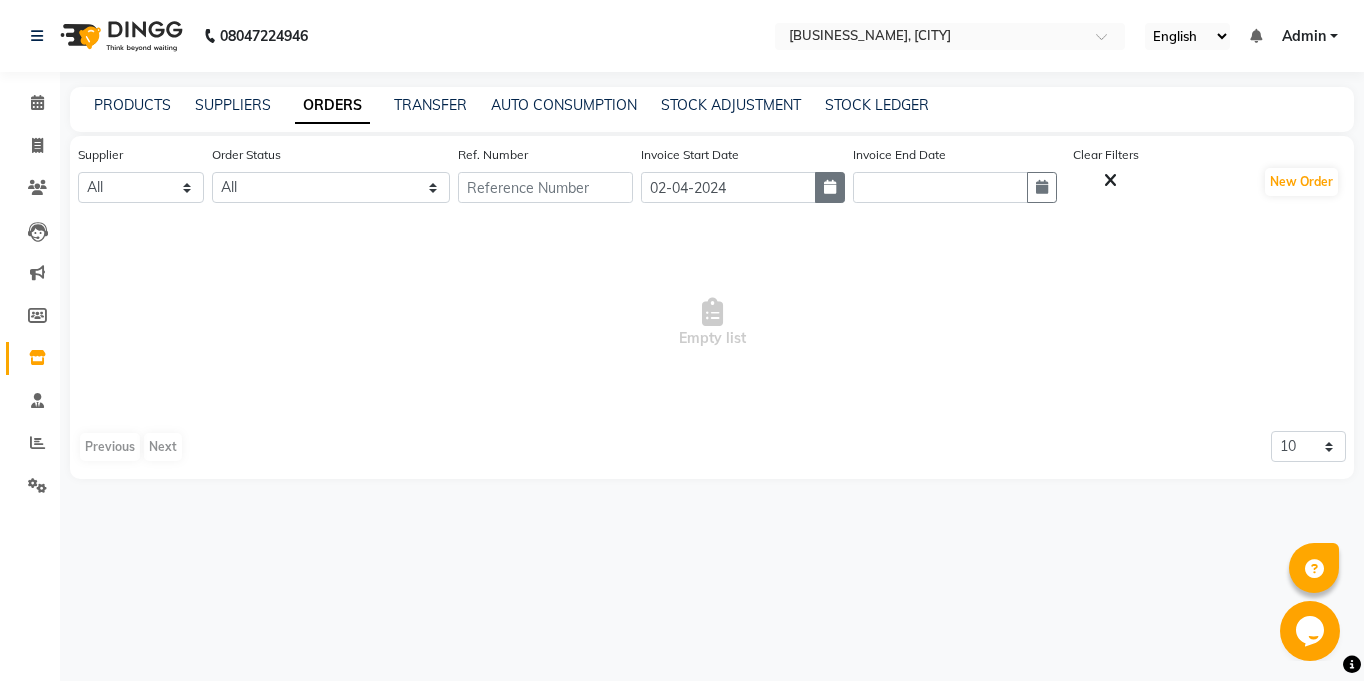 click 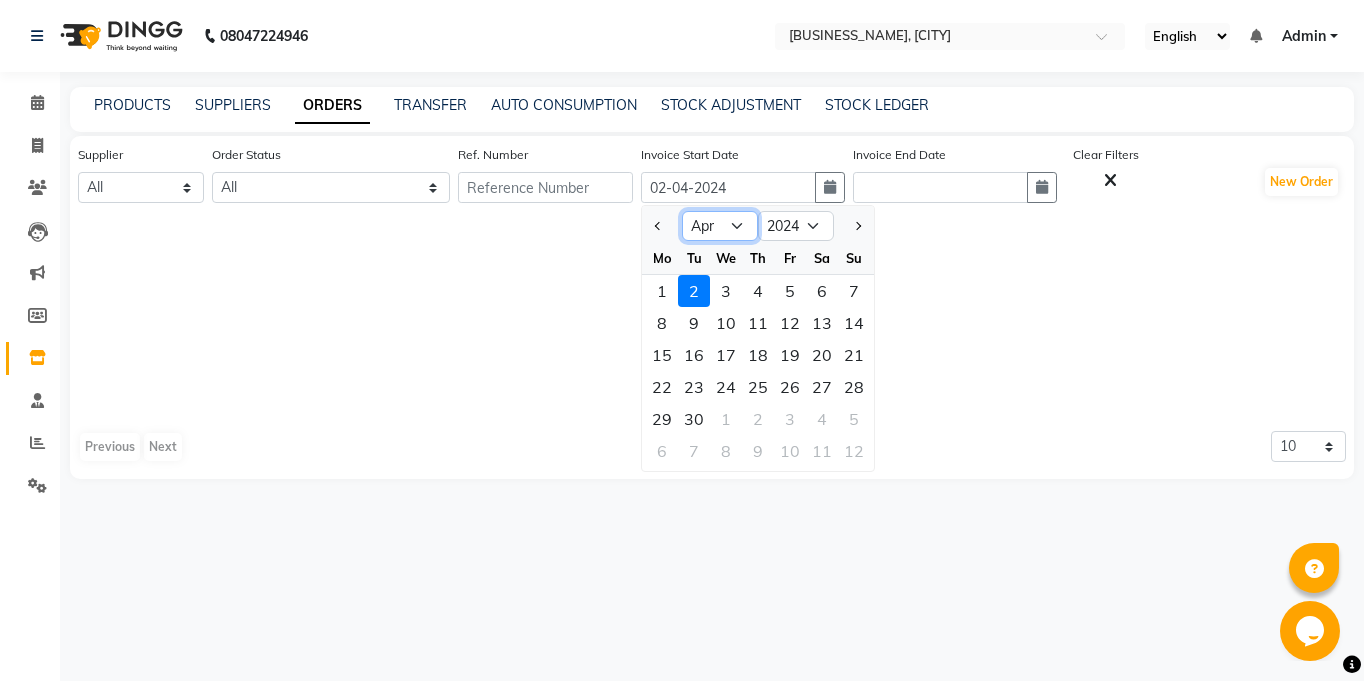click on "Jan Feb Mar Apr May Jun Jul Aug Sep Oct Nov Dec" 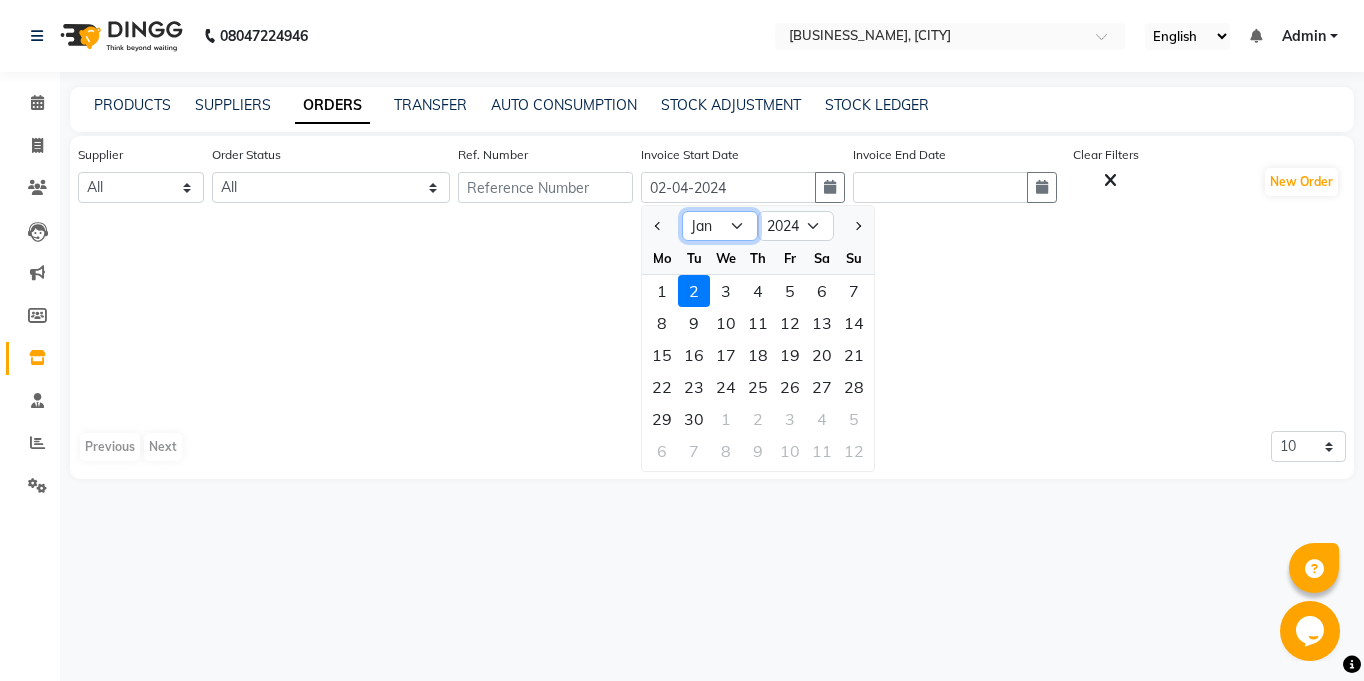 click on "Jan Feb Mar Apr May Jun Jul Aug Sep Oct Nov Dec" 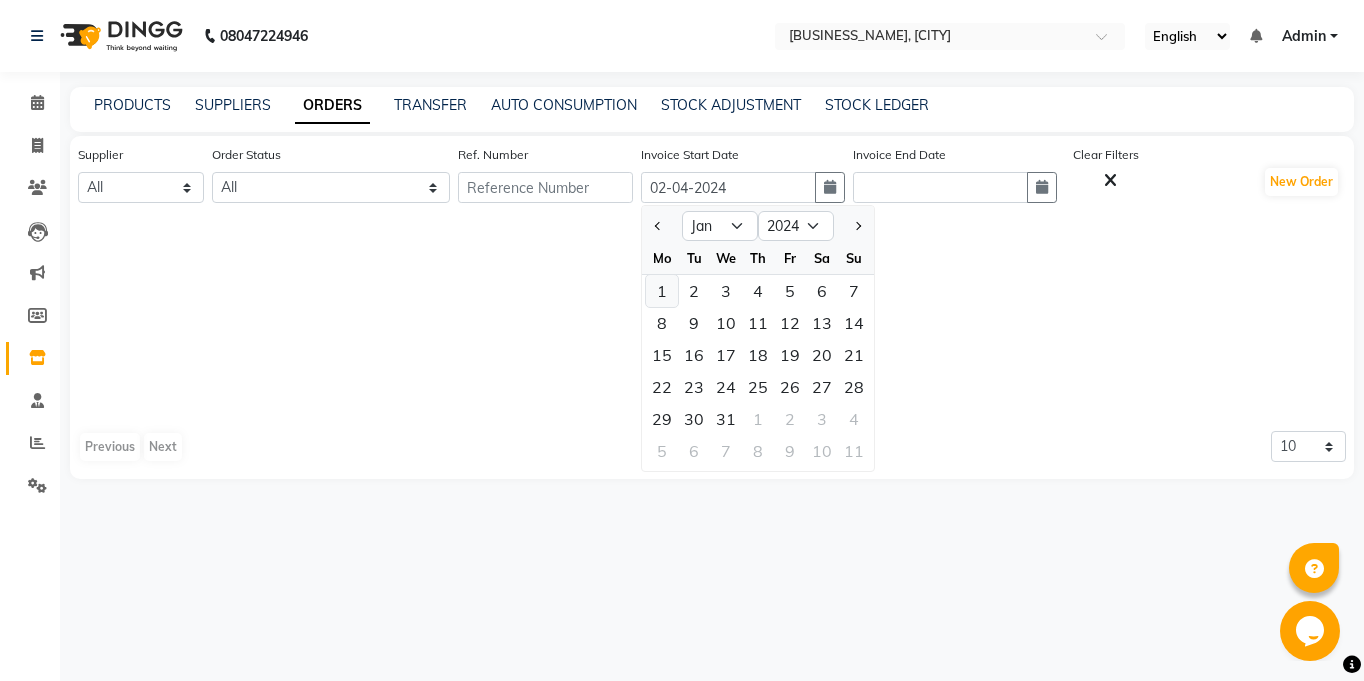click on "1" 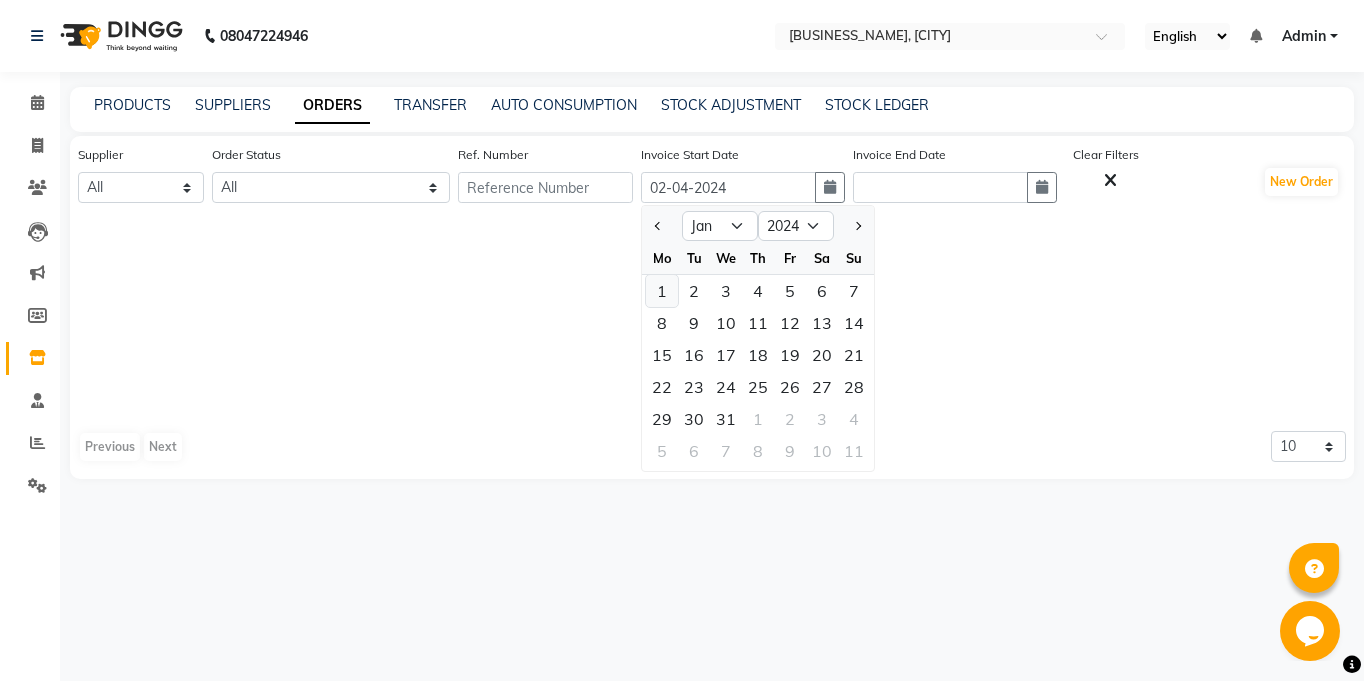 type on "01-01-2024" 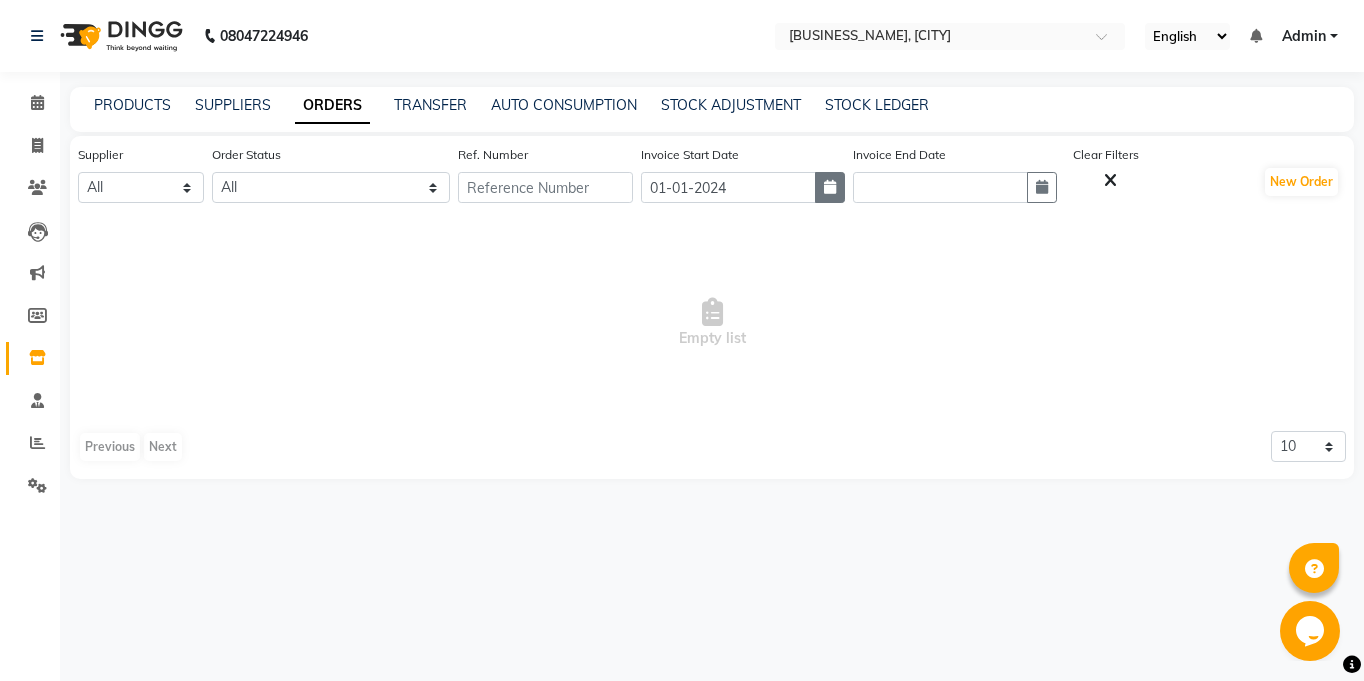click 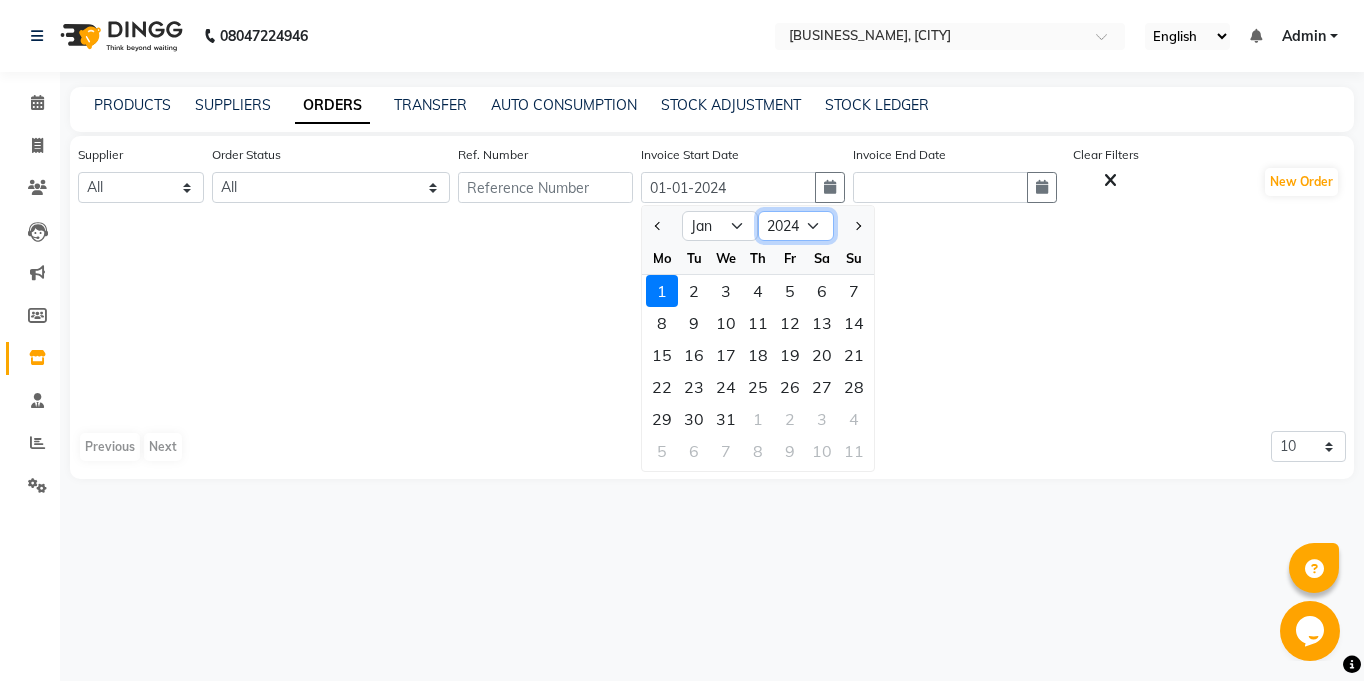click on "2014 2015 2016 2017 2018 2019 2020 2021 2022 2023 2024 2025 2026 2027 2028 2029 2030 2031 2032 2033 2034" 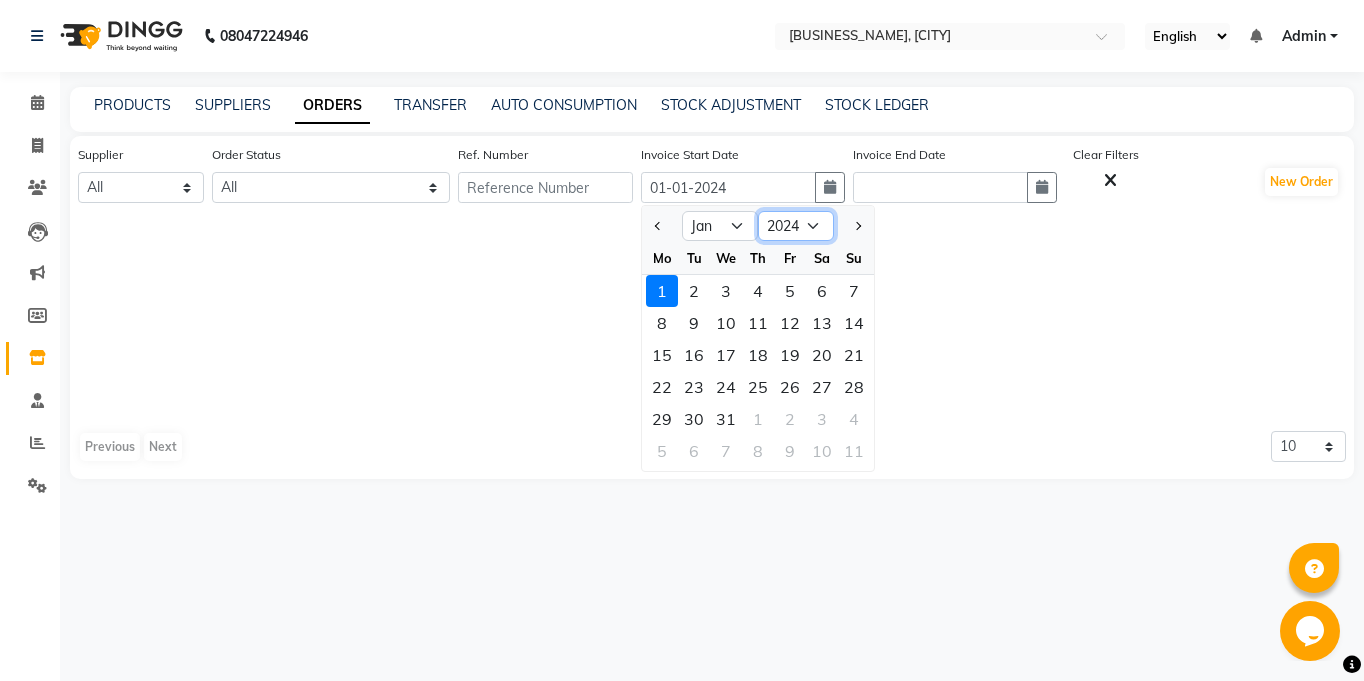 select on "2023" 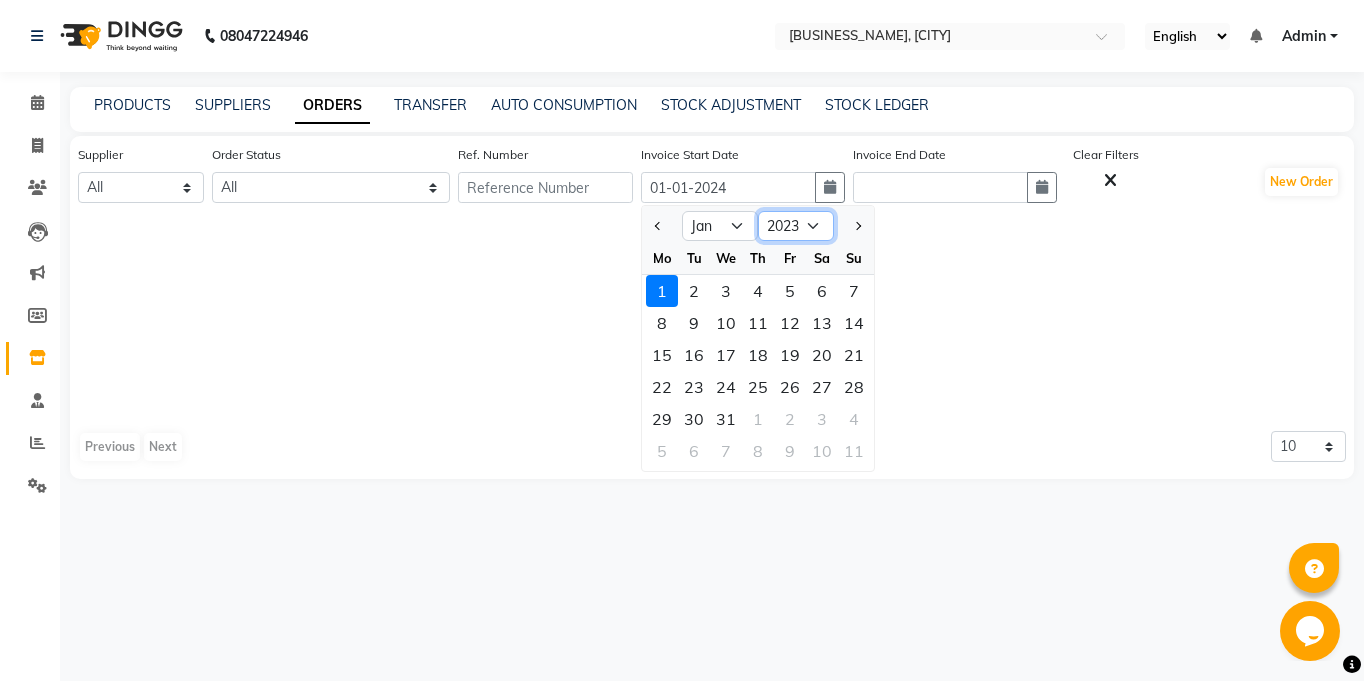 click on "2014 2015 2016 2017 2018 2019 2020 2021 2022 2023 2024 2025 2026 2027 2028 2029 2030 2031 2032 2033 2034" 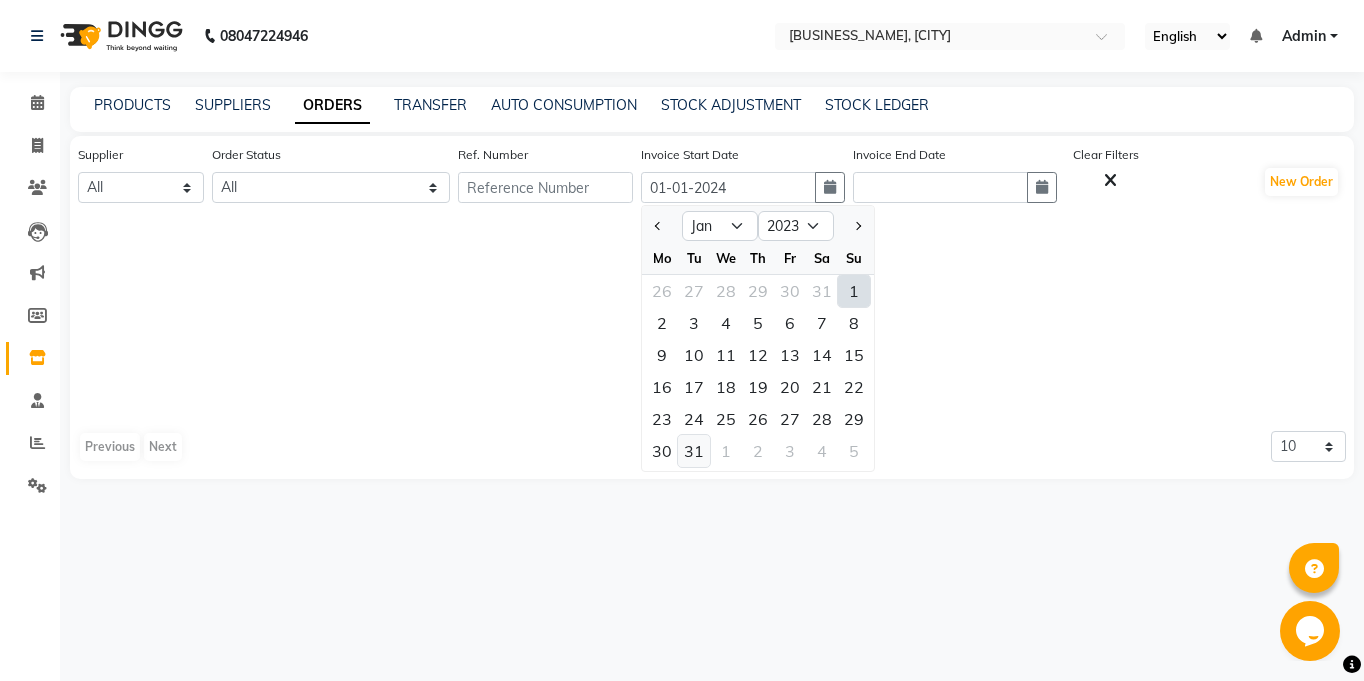 click on "31" 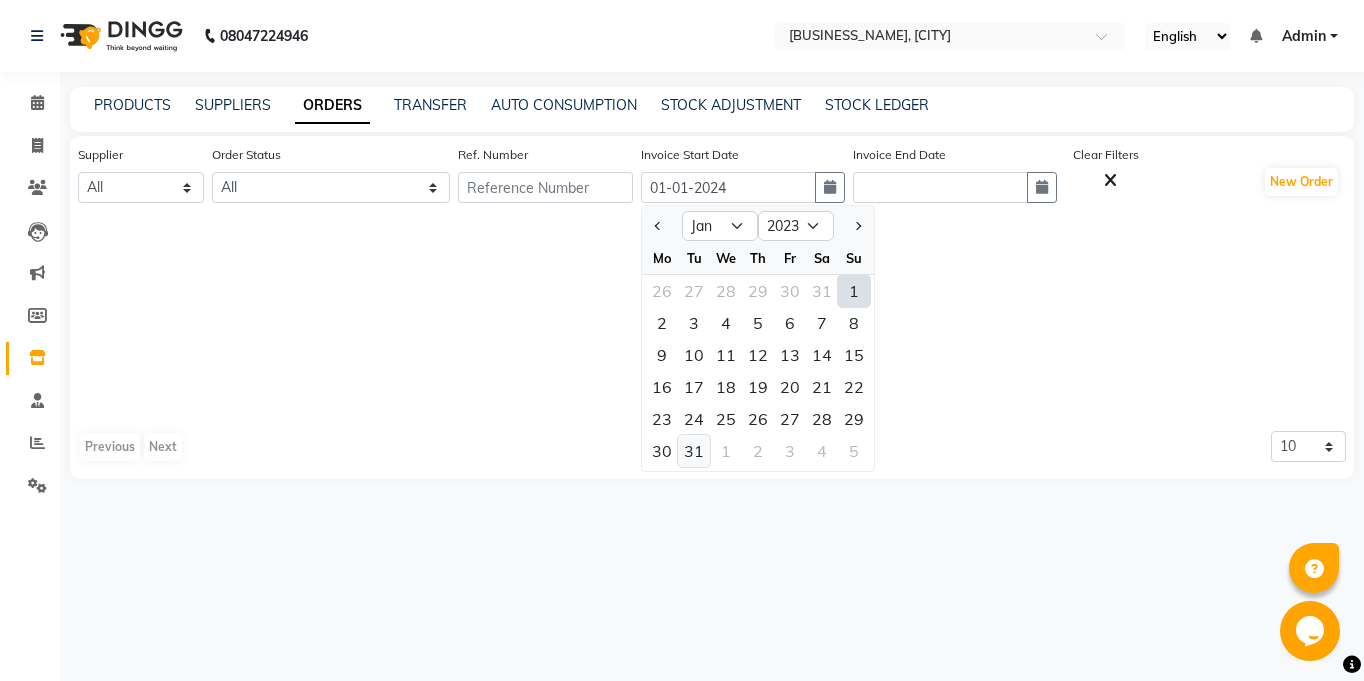 type on "[DATE]" 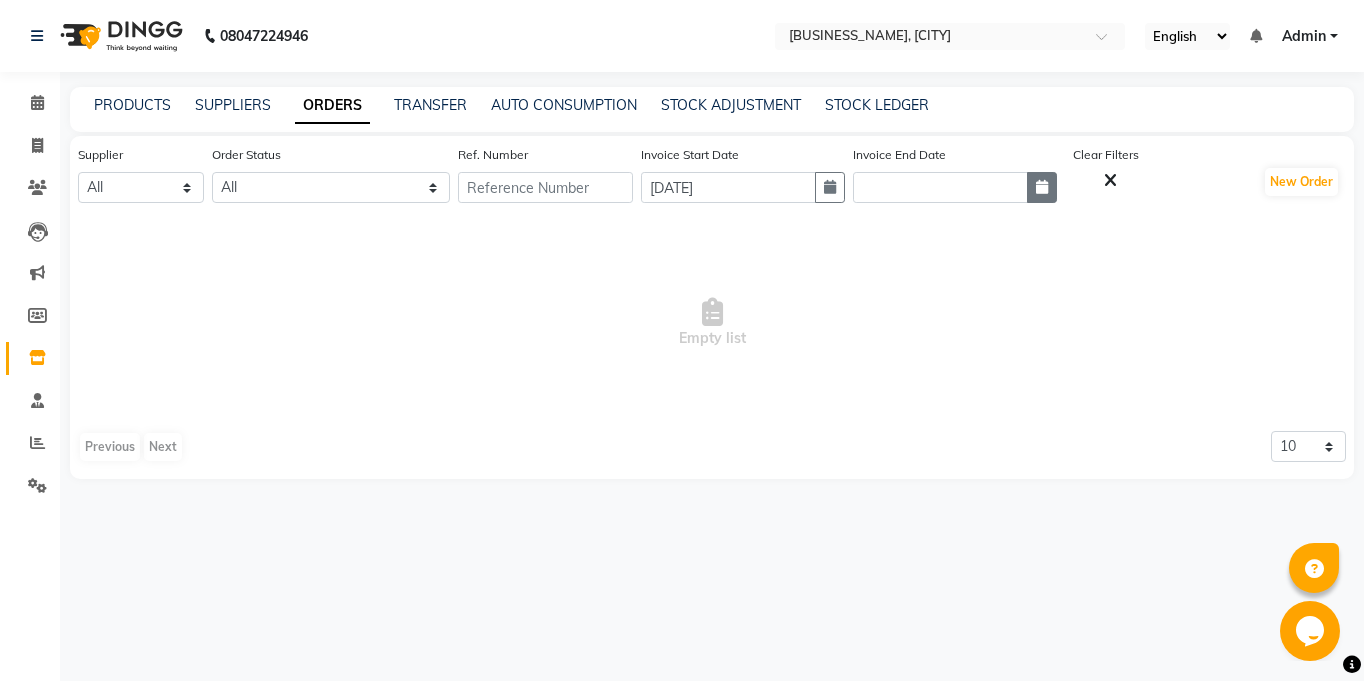 click 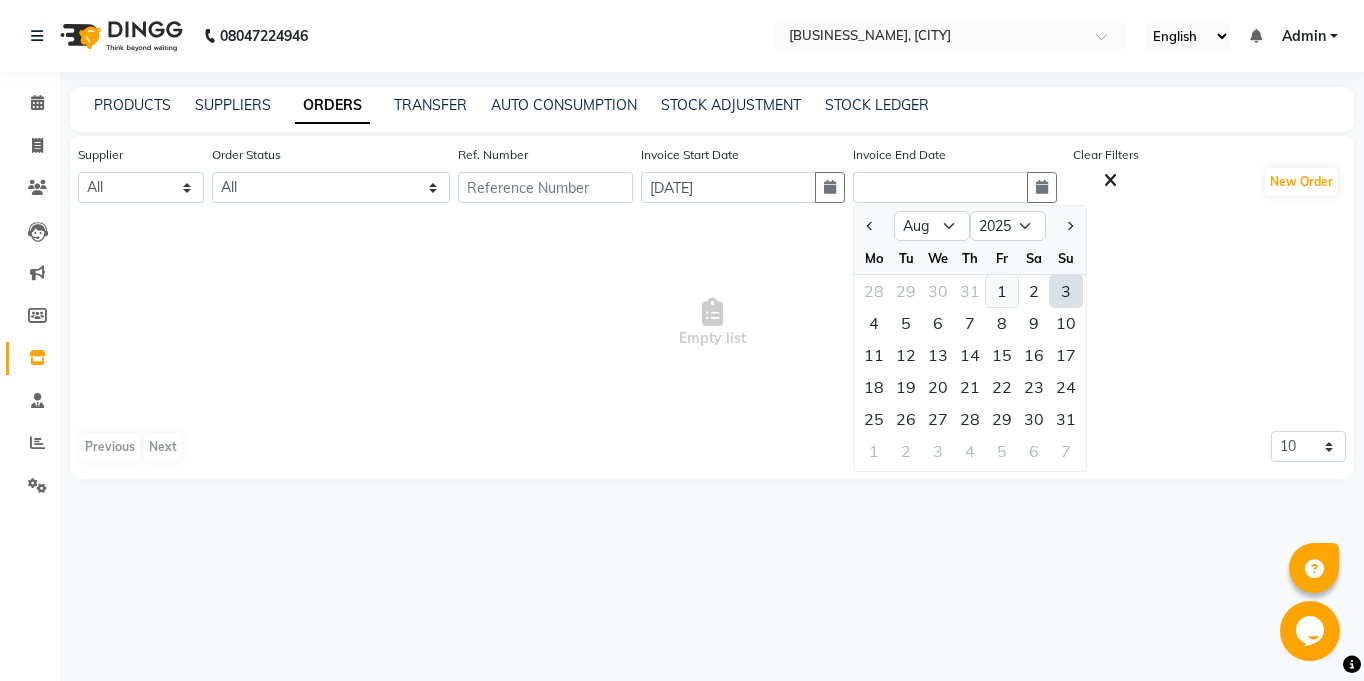 click on "1" 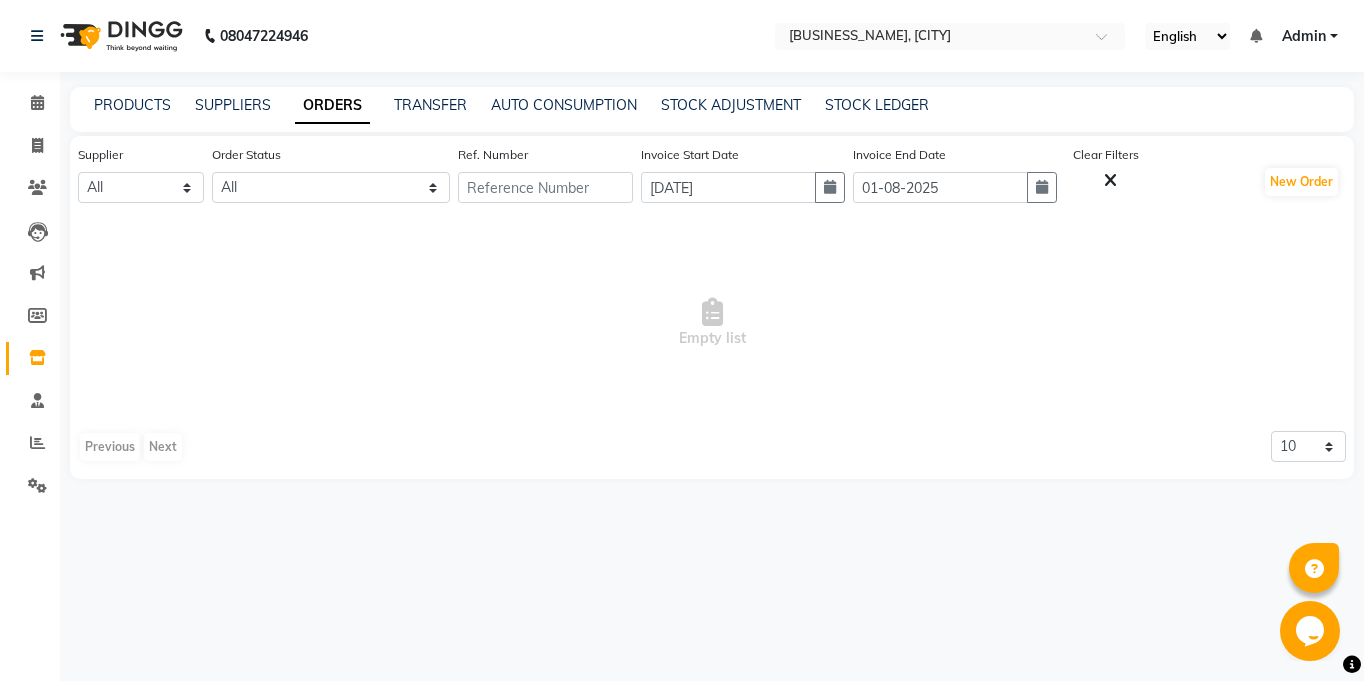 click on "Empty list" at bounding box center [712, 323] 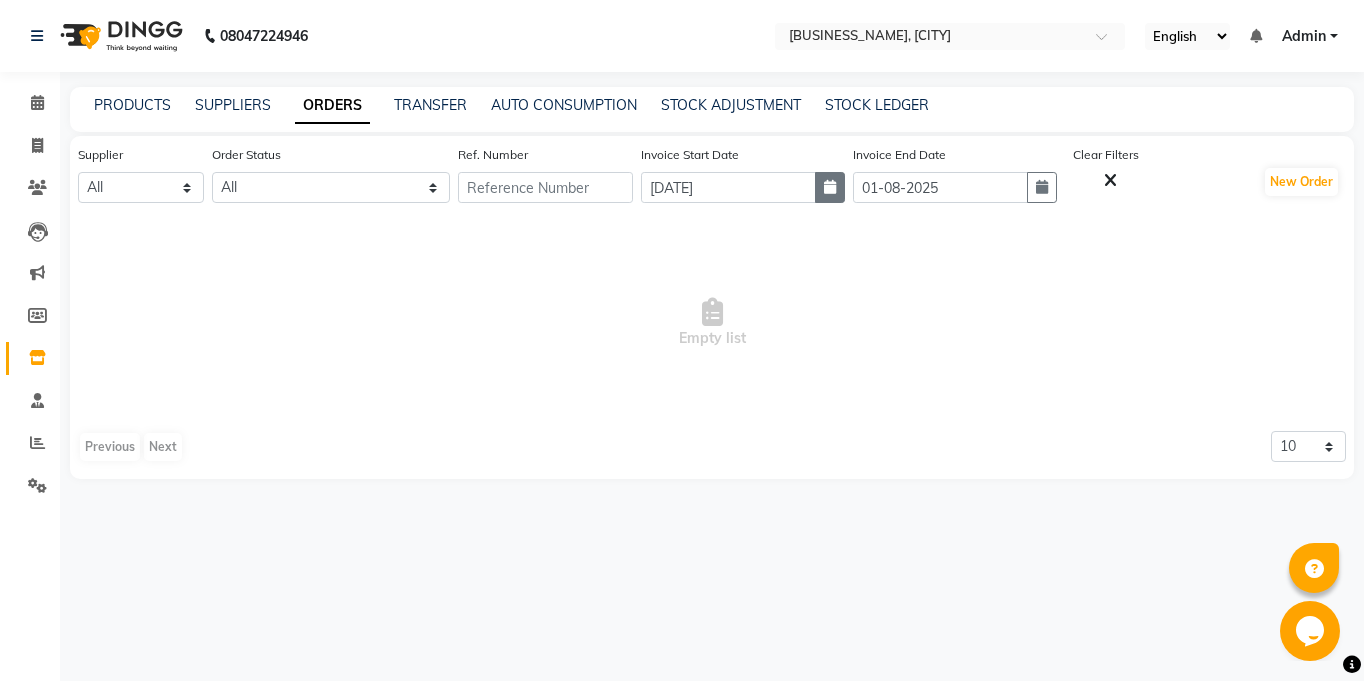 click 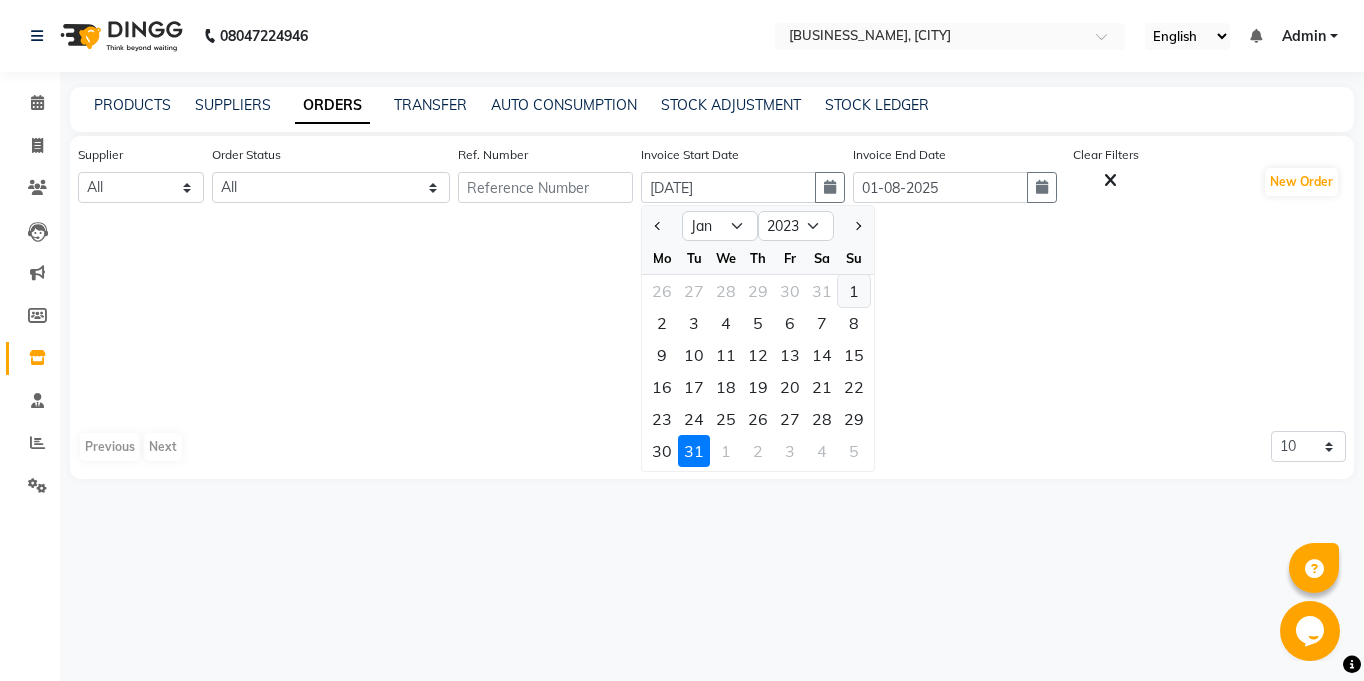 click on "1" 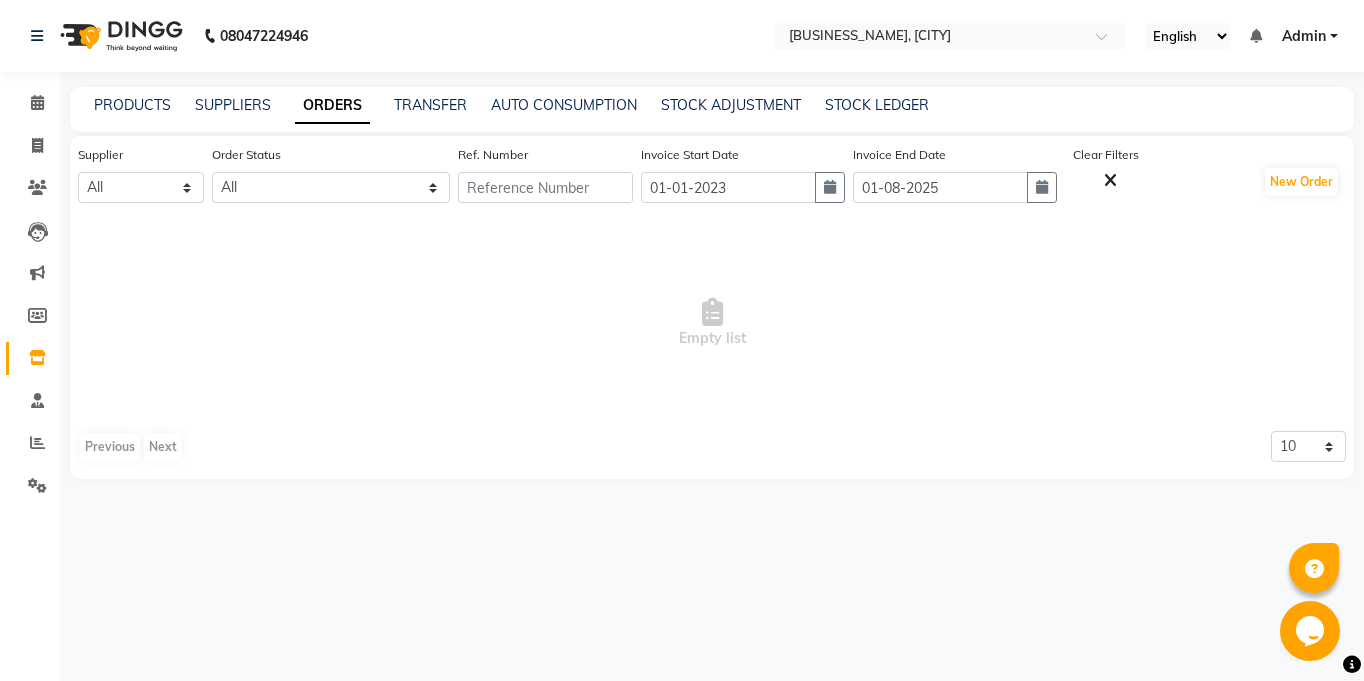 click on "Empty list" at bounding box center [712, 323] 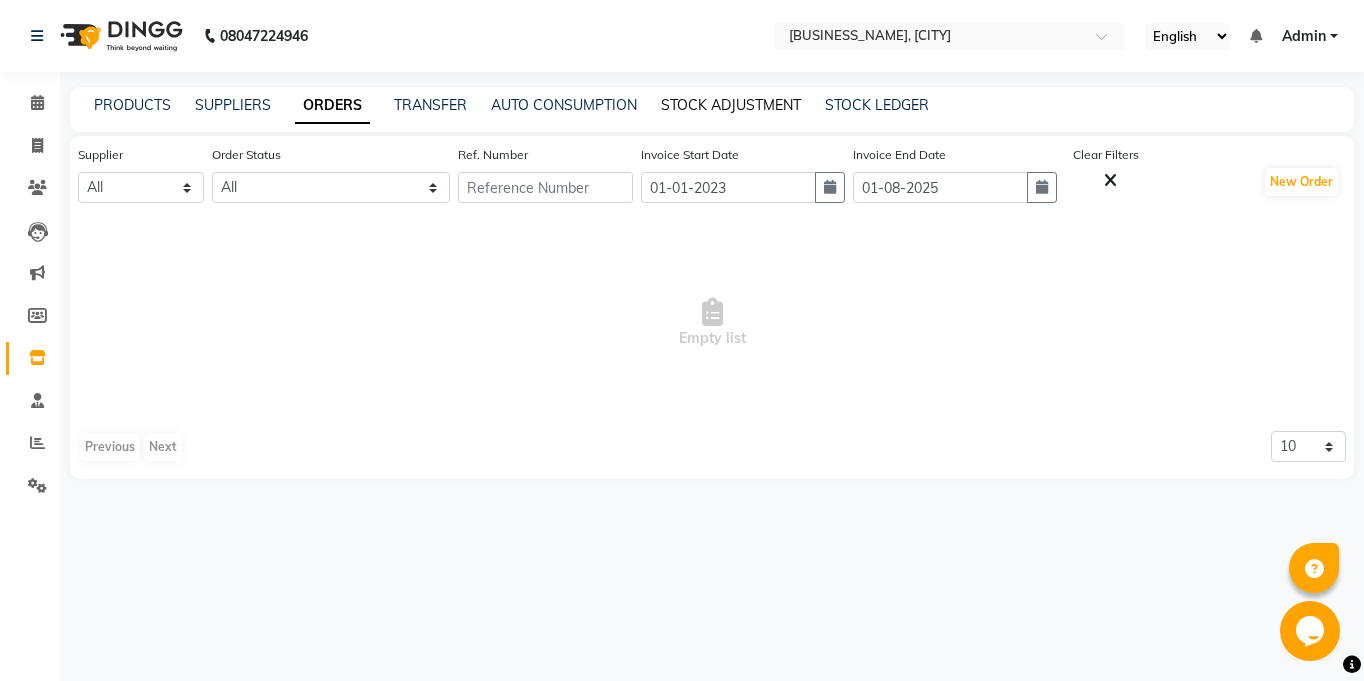 click on "STOCK ADJUSTMENT" 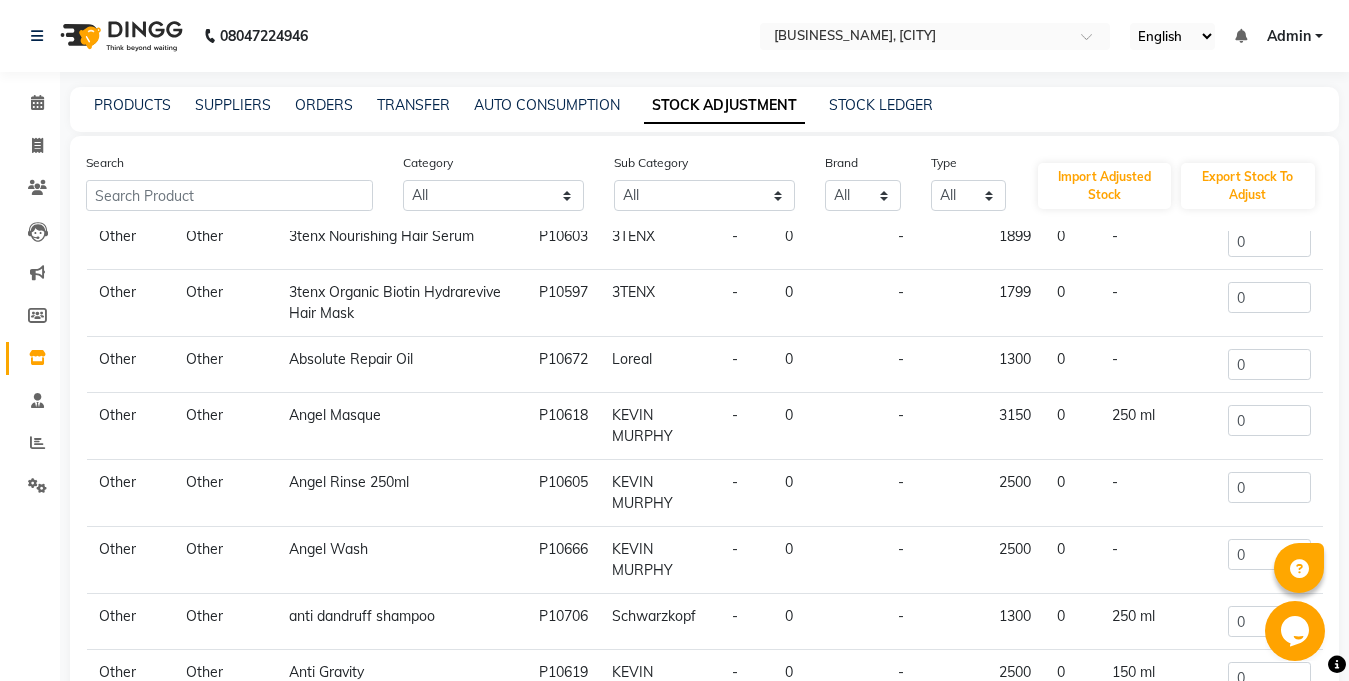 scroll, scrollTop: 211, scrollLeft: 0, axis: vertical 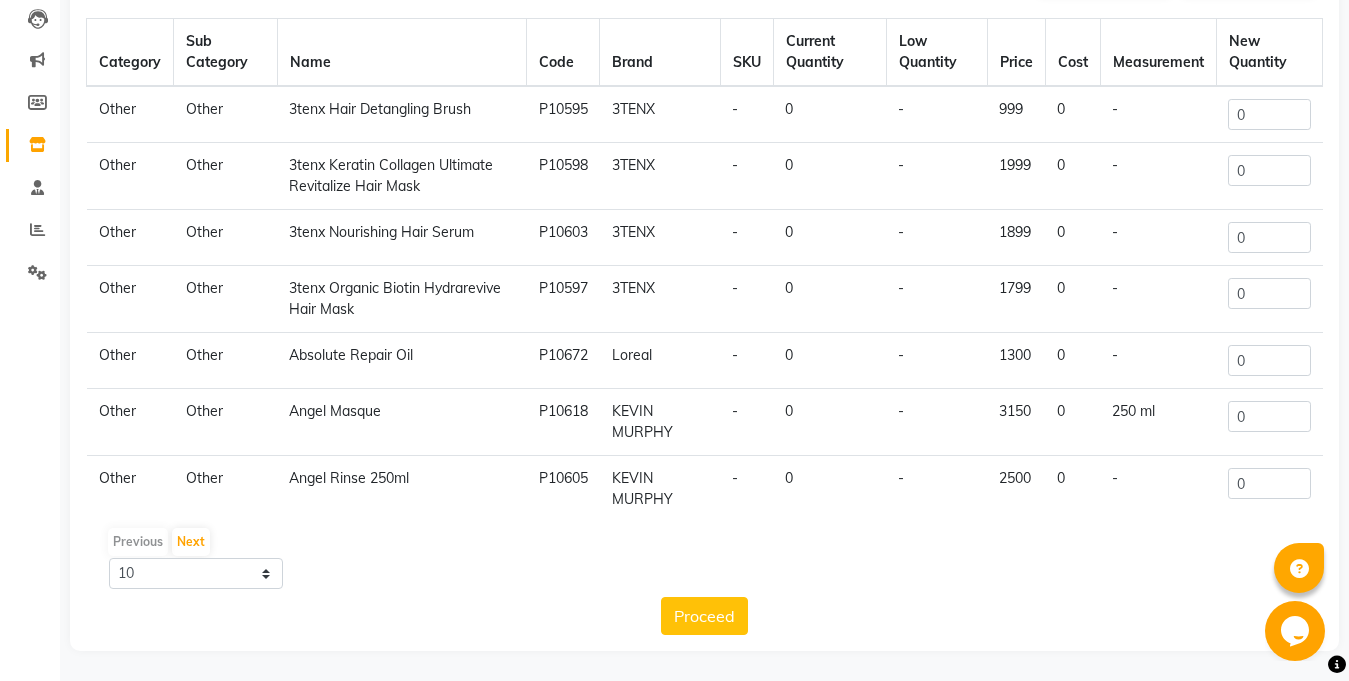drag, startPoint x: 286, startPoint y: 106, endPoint x: 476, endPoint y: 109, distance: 190.02368 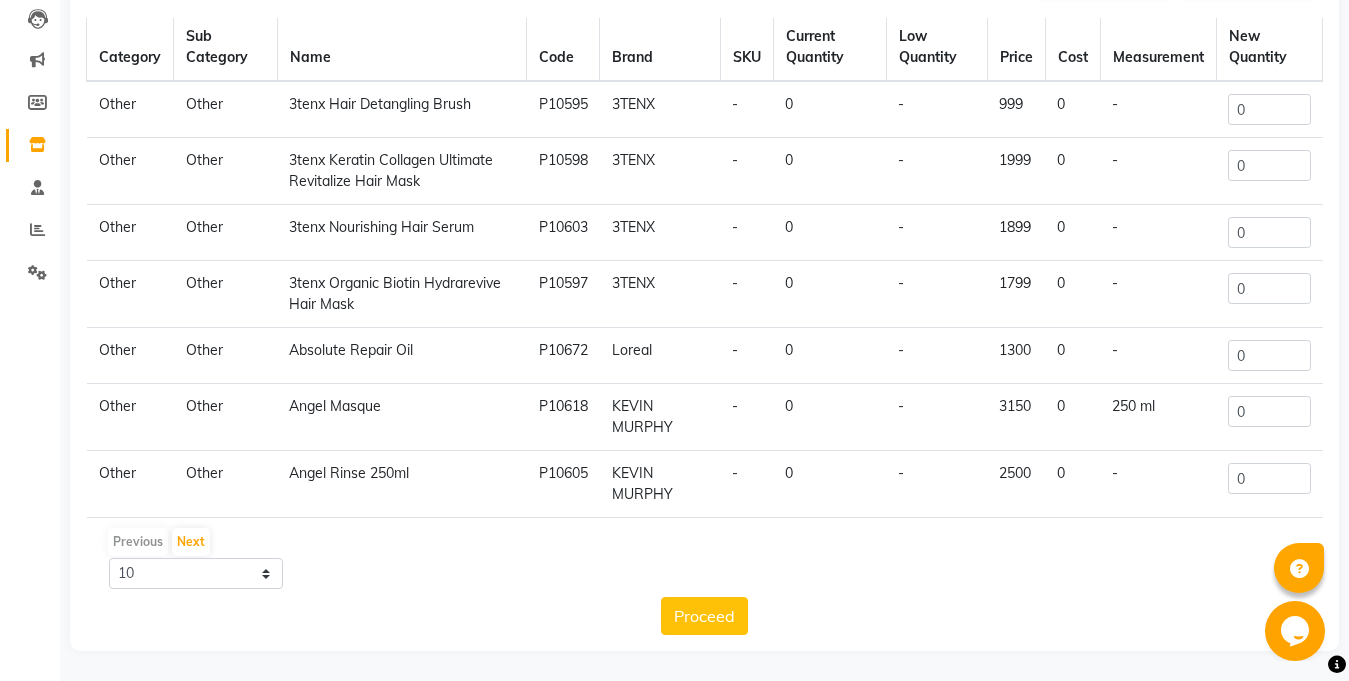 scroll, scrollTop: 0, scrollLeft: 0, axis: both 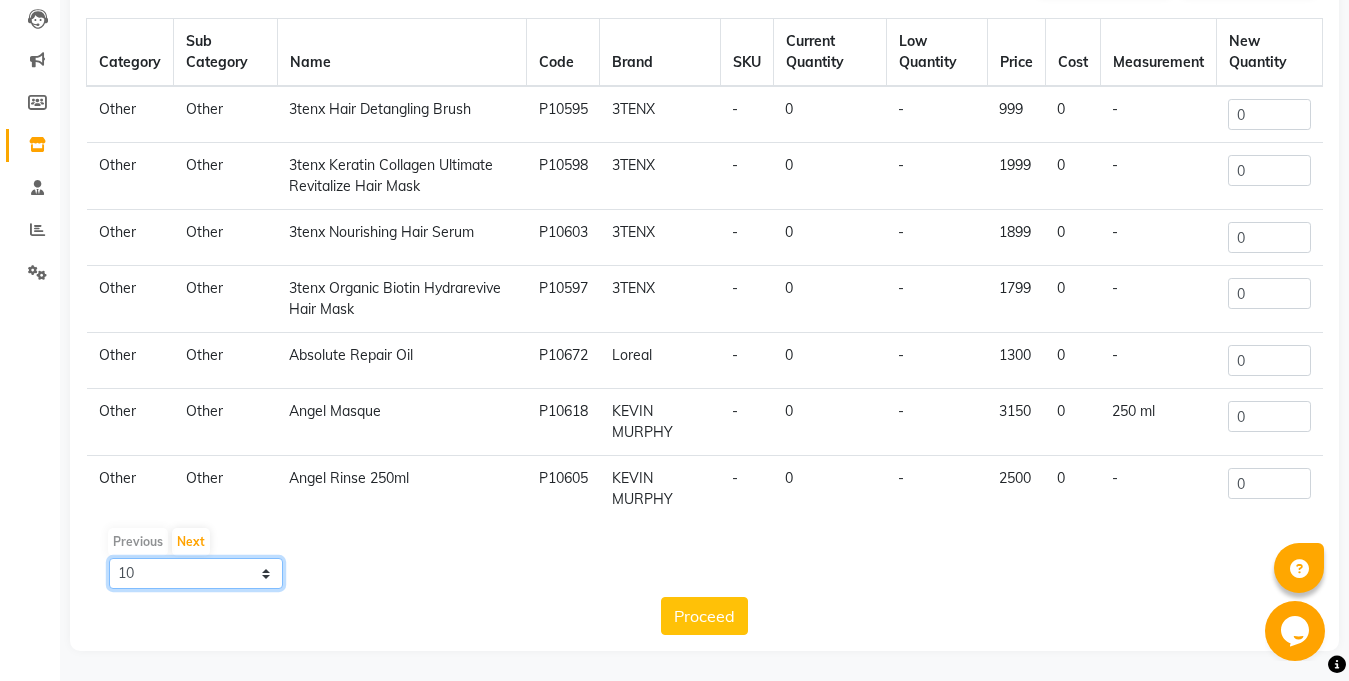click on "10 50 100" 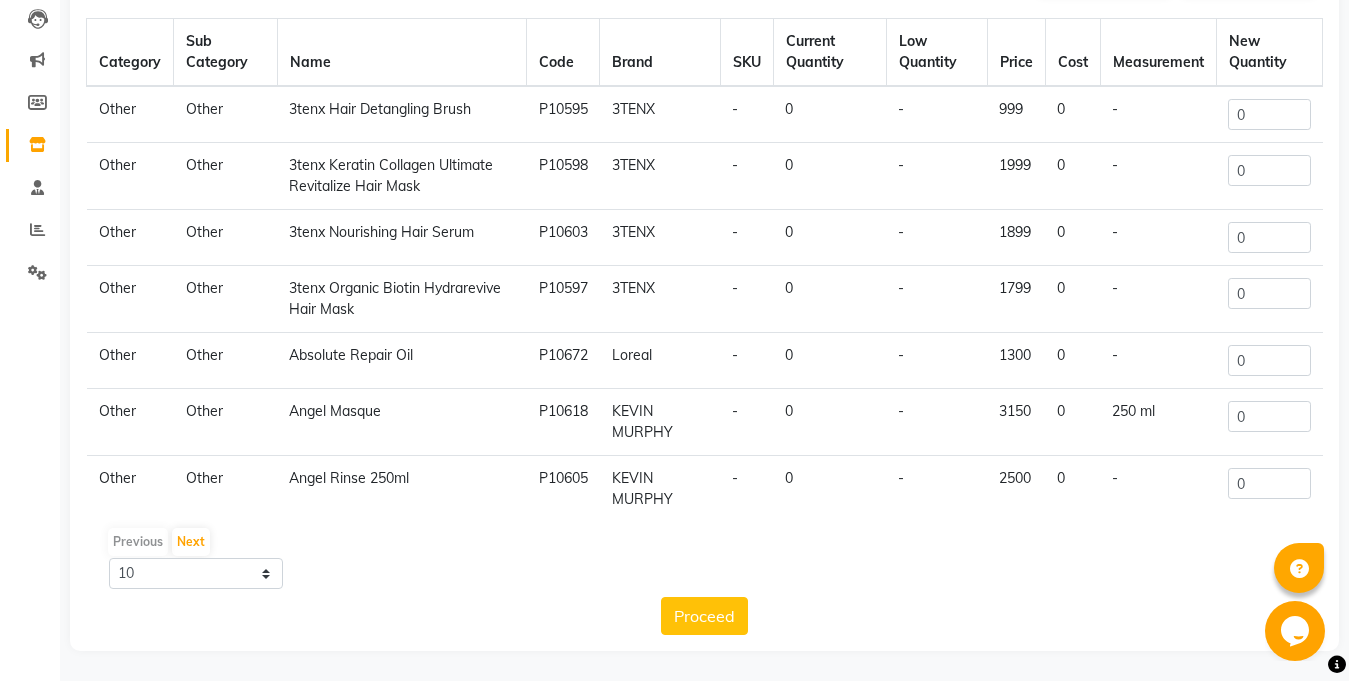 click on "Previous   Next  10 50 100" 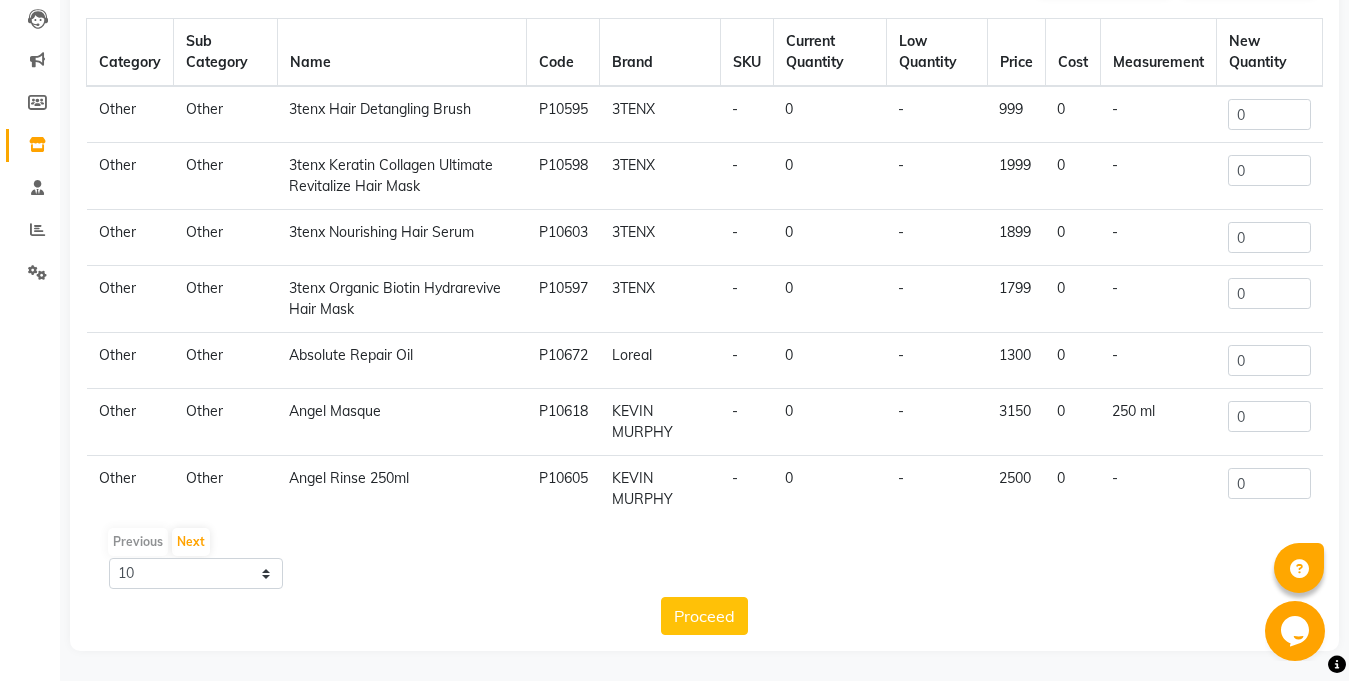 click on "Previous   Next  10 50 100" 